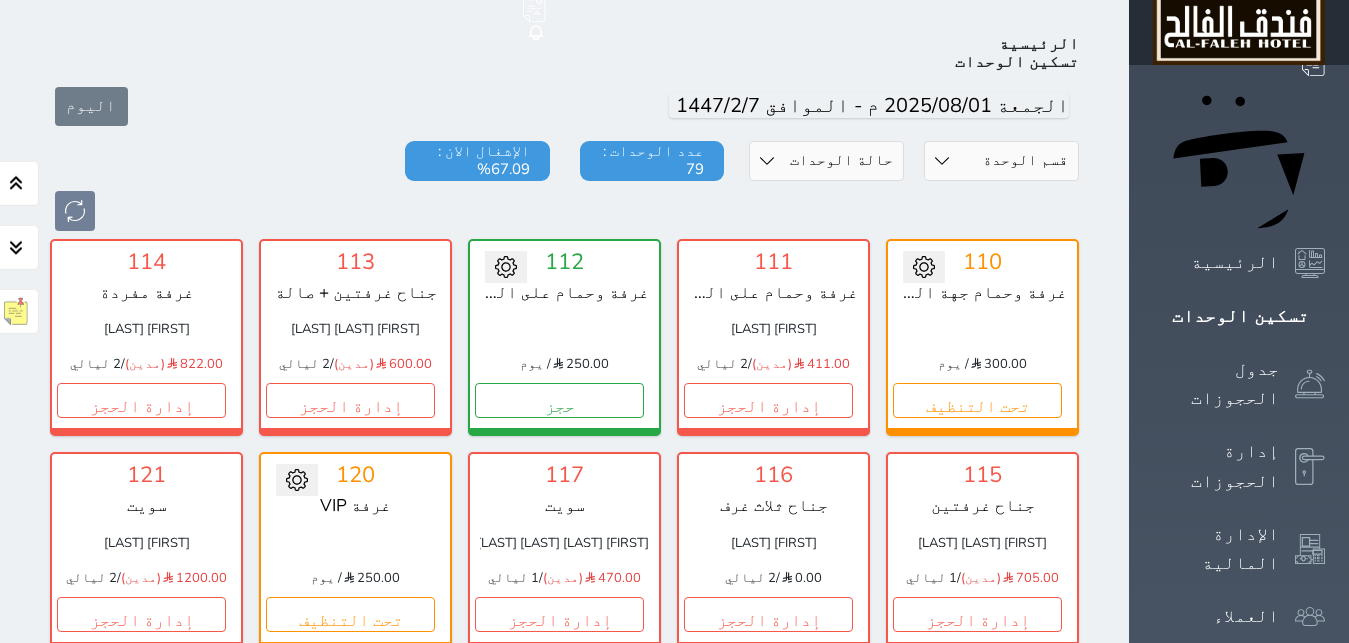 scroll, scrollTop: 110, scrollLeft: 0, axis: vertical 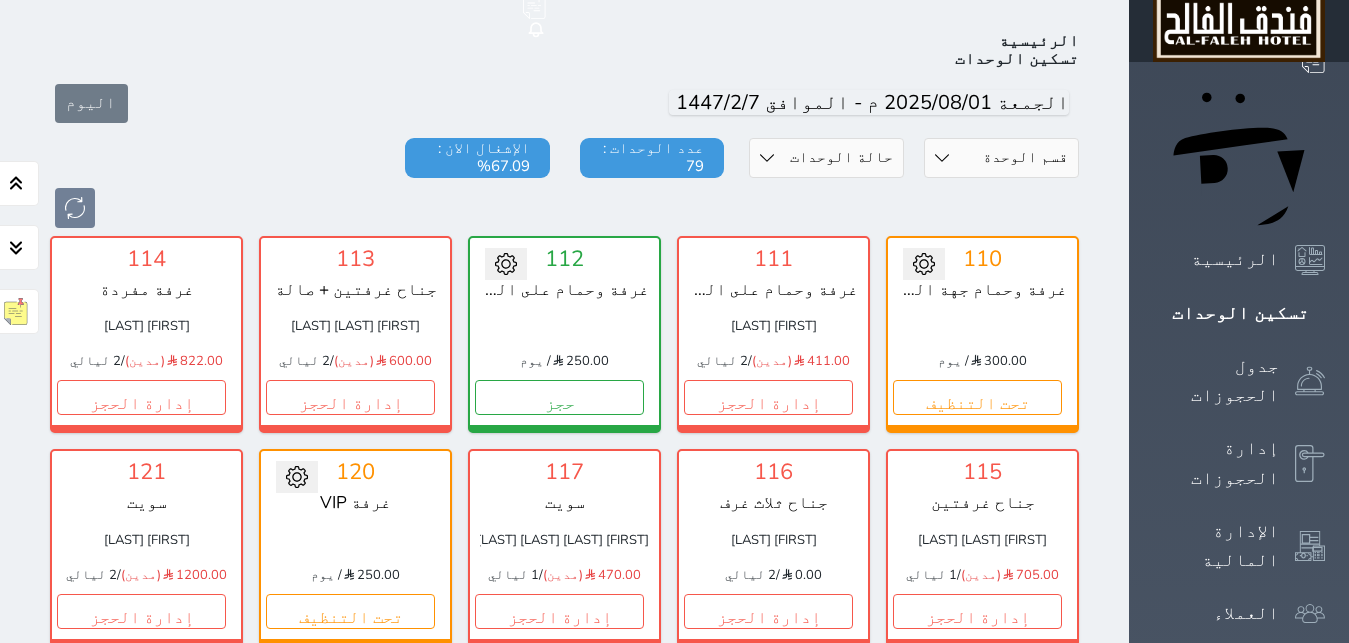 click on "حالة الوحدات متاح تحت التنظيف تحت الصيانة سجل دخول  لم يتم تسجيل الدخول" at bounding box center [826, 158] 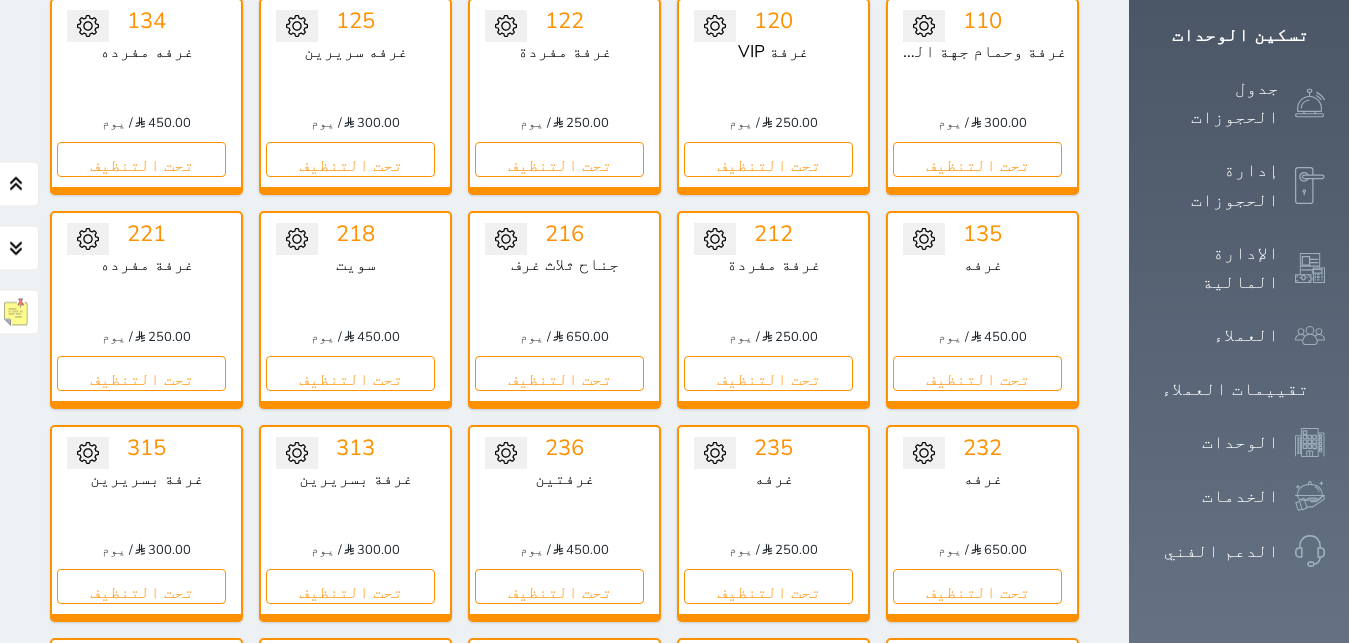 scroll, scrollTop: 212, scrollLeft: 0, axis: vertical 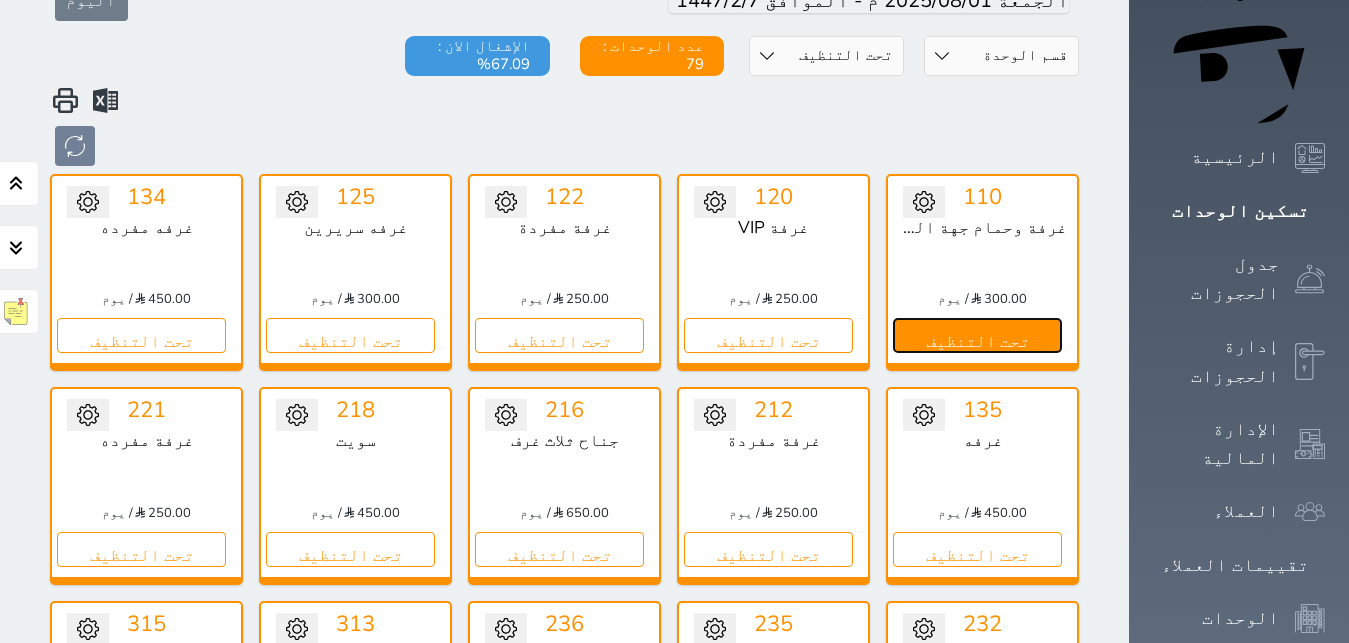click on "تحت التنظيف" at bounding box center [977, 335] 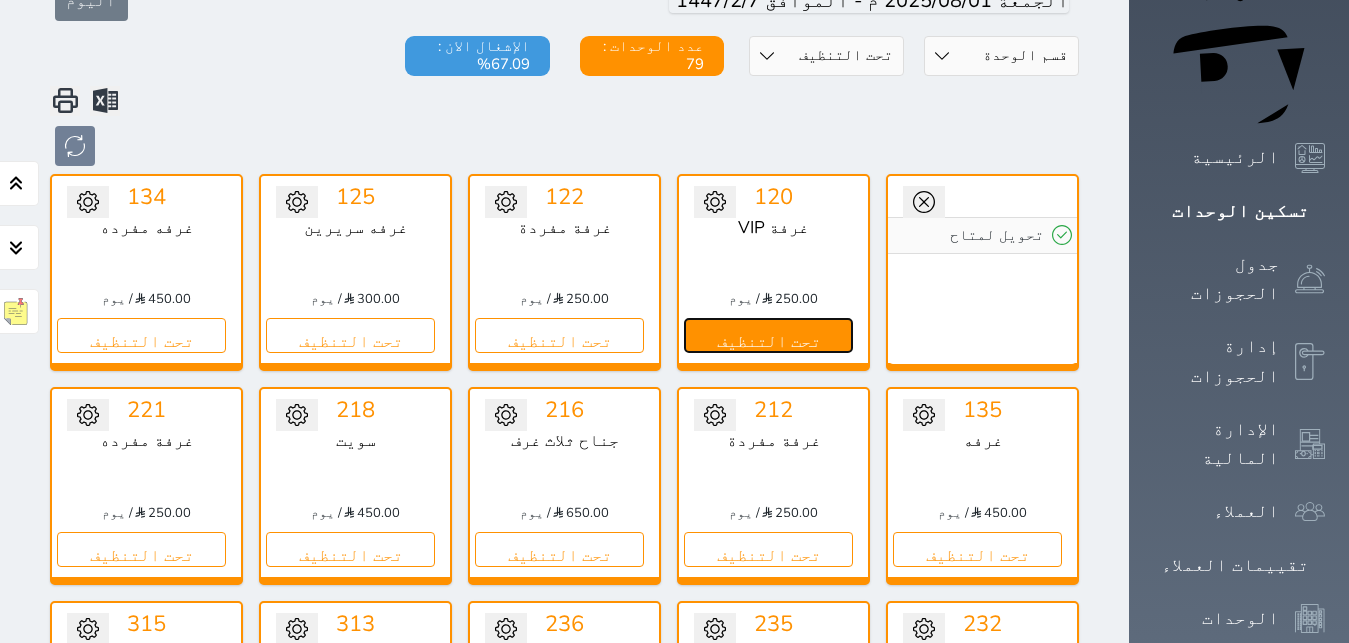 click on "تحت التنظيف" at bounding box center (768, 335) 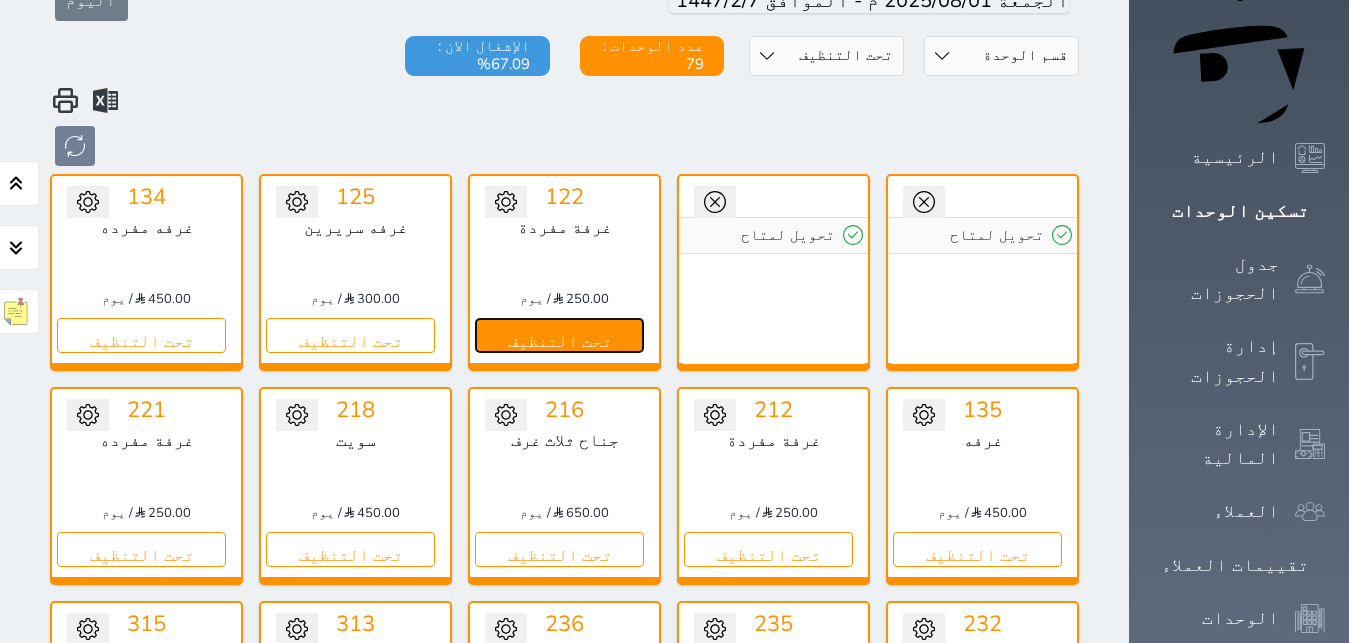 click on "تحت التنظيف" at bounding box center [559, 335] 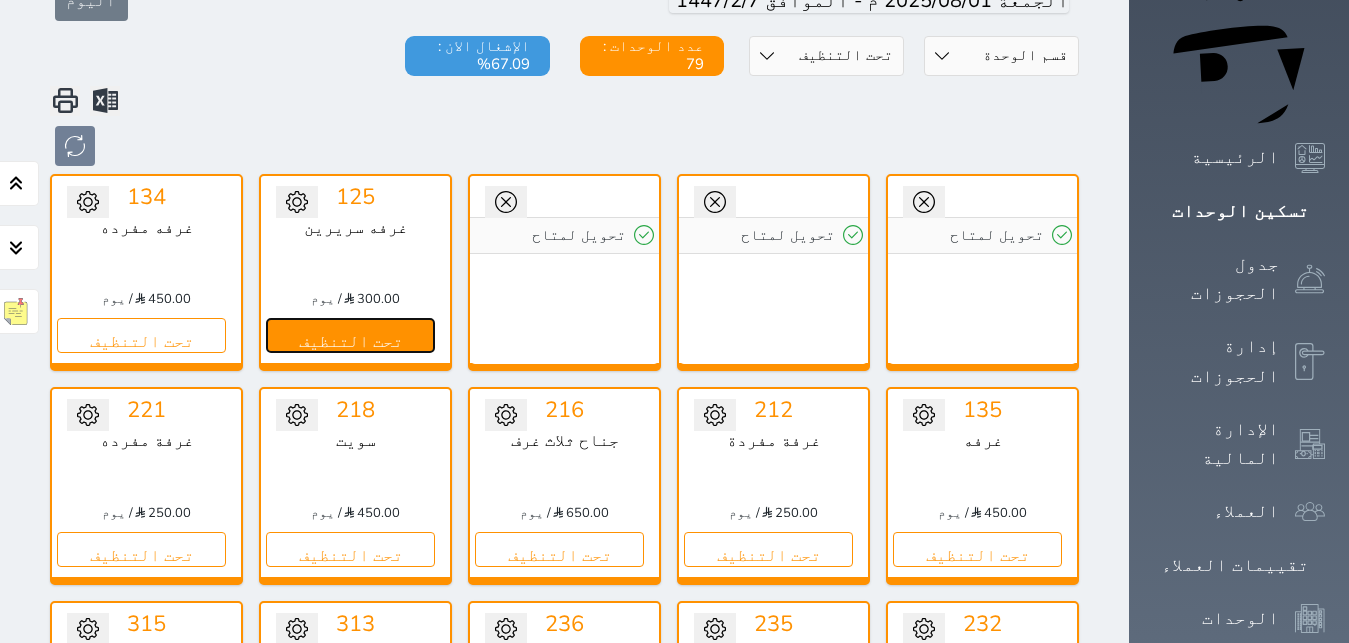 click on "تحت التنظيف" at bounding box center [350, 335] 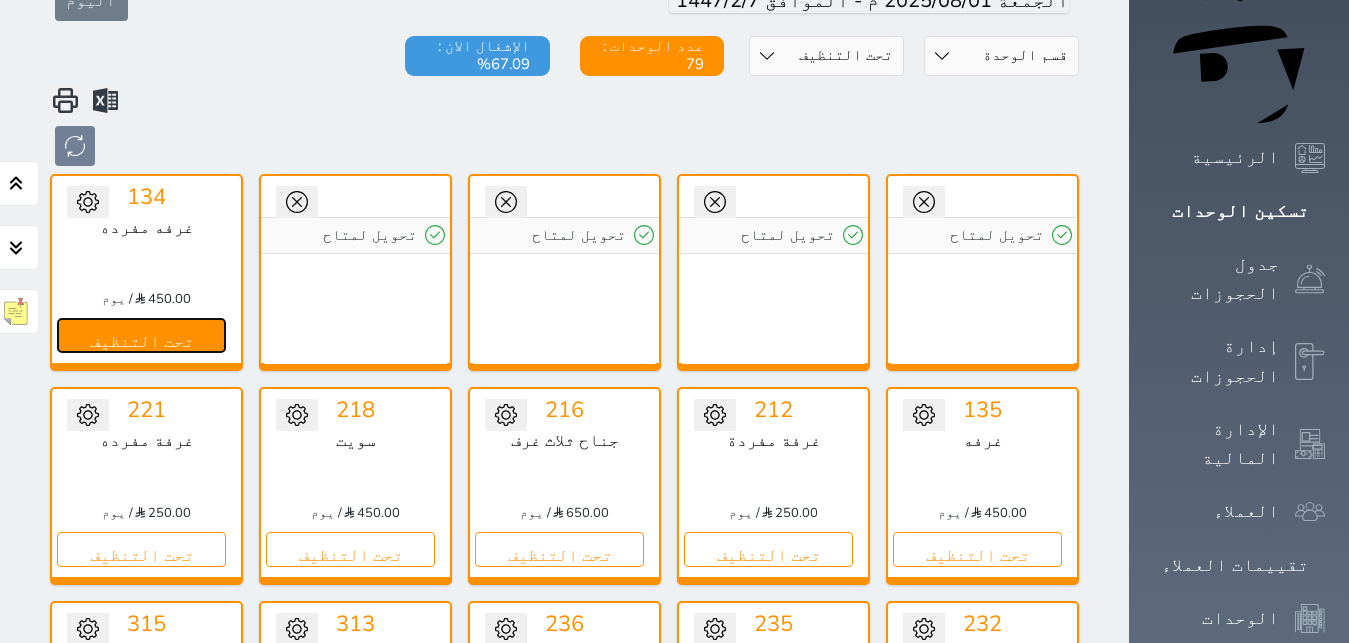 click on "تحت التنظيف" at bounding box center [141, 335] 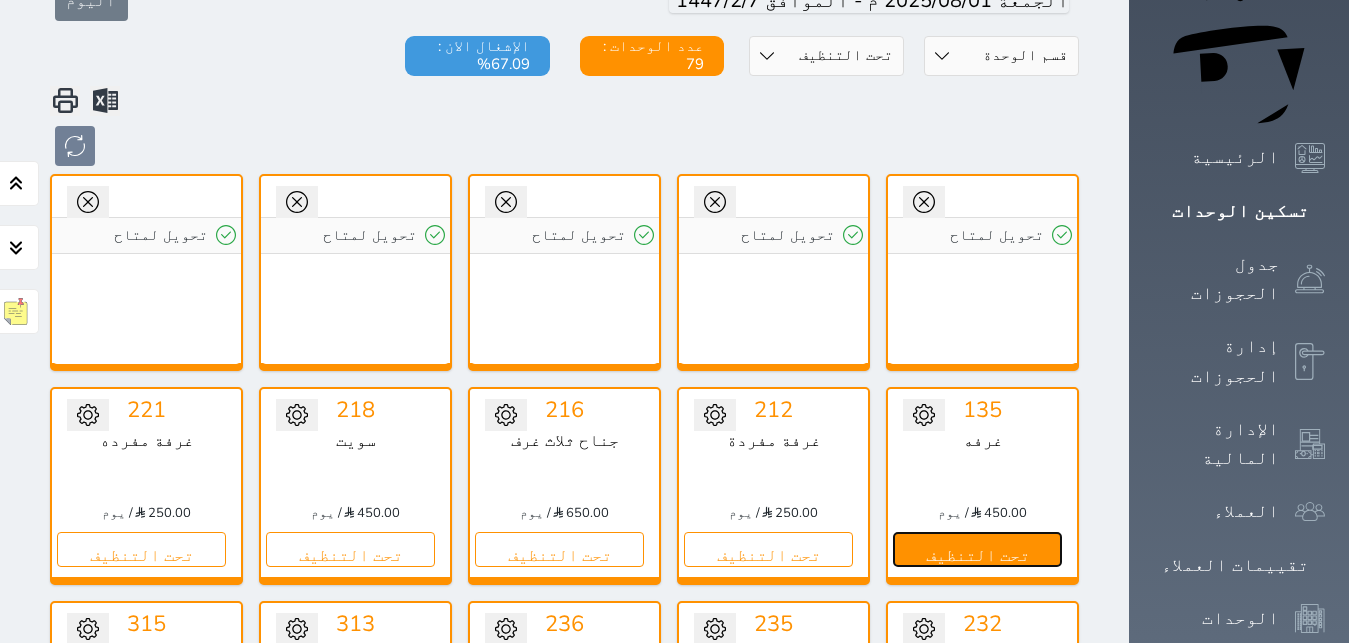 click on "تحت التنظيف" at bounding box center [977, 549] 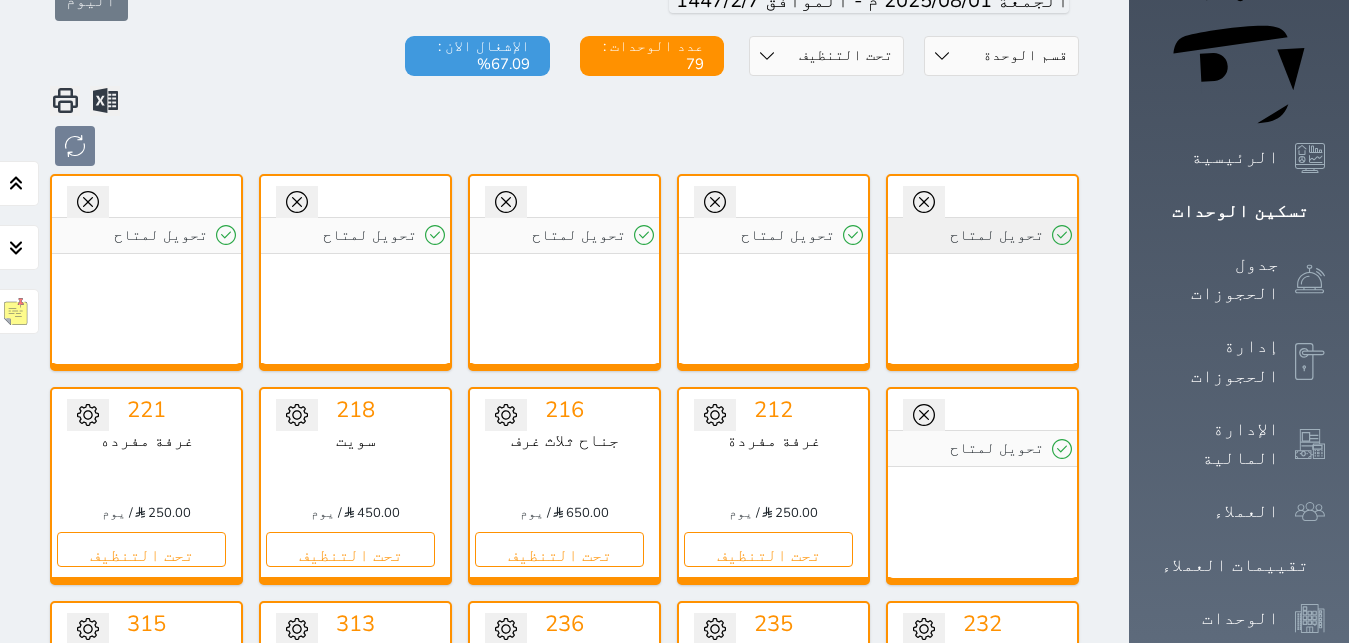 click on "تحويل لمتاح" at bounding box center (982, 235) 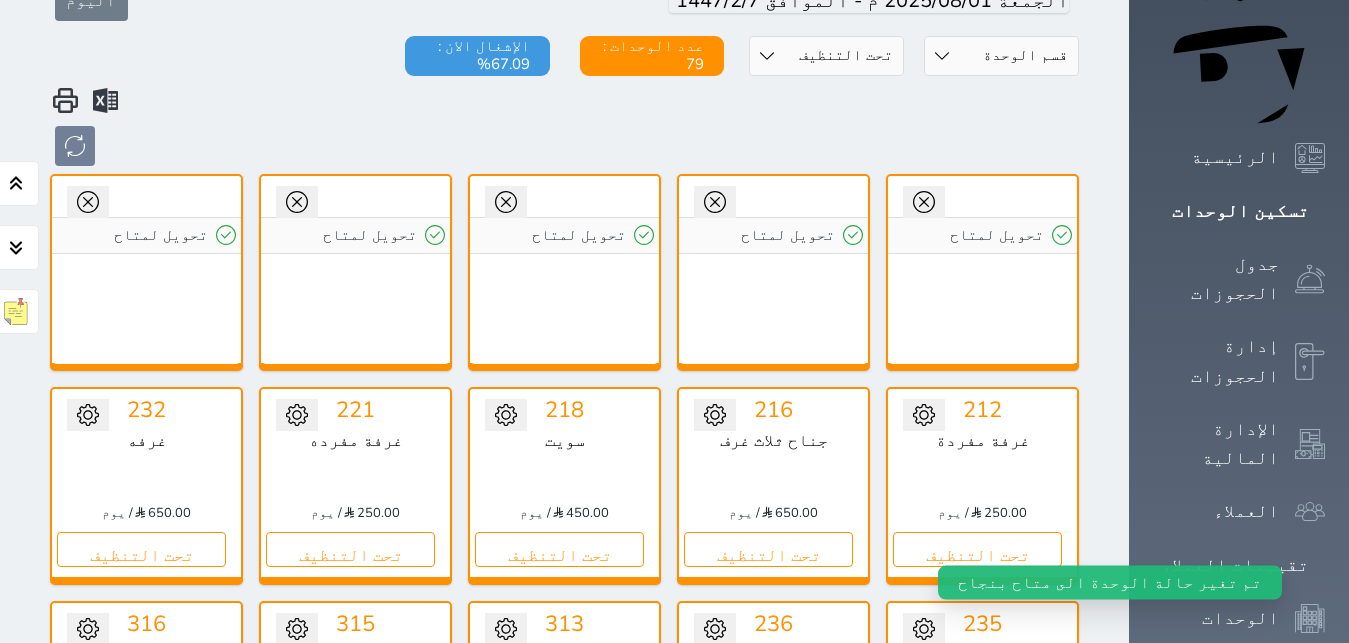 click on "تحويل لمتاح" at bounding box center (982, 235) 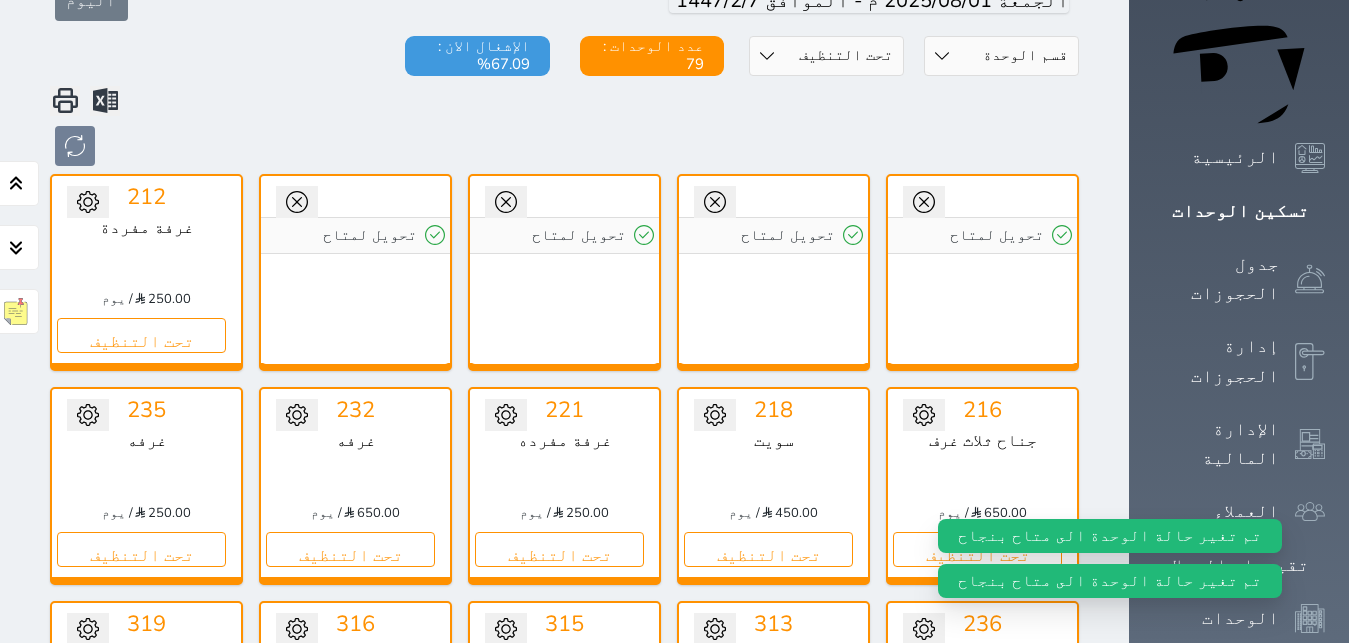 click on "تحويل لمتاح" at bounding box center [982, 235] 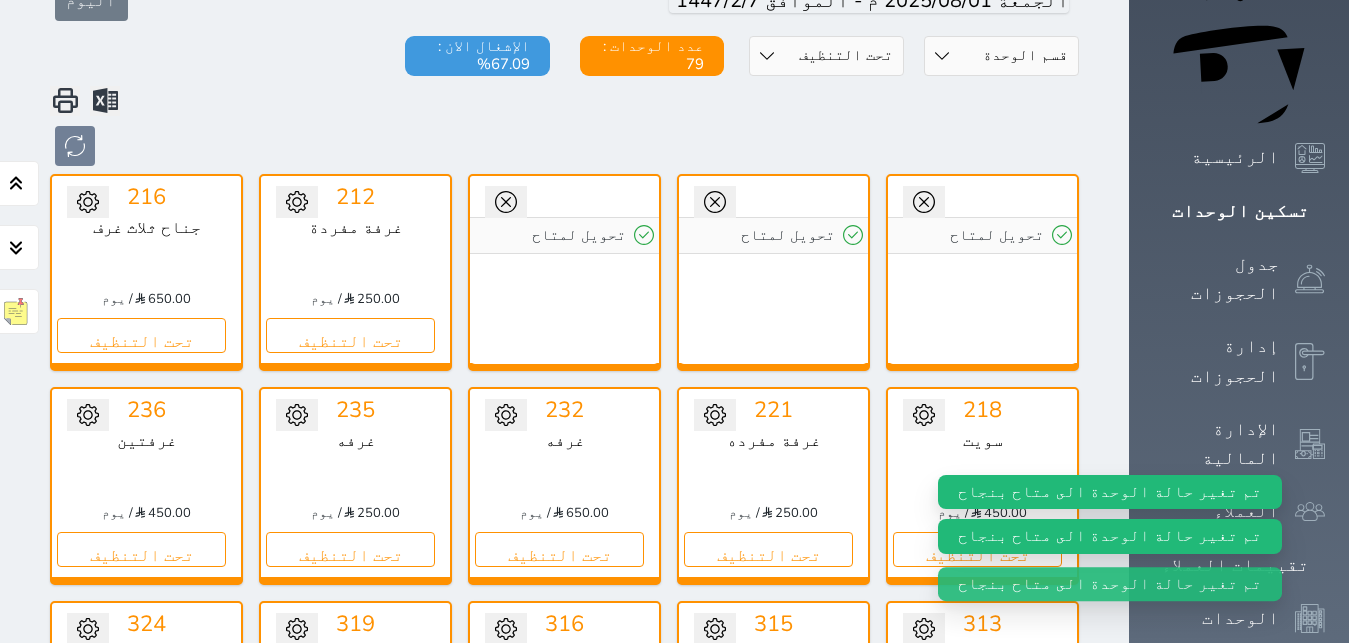 click on "تحويل لمتاح" at bounding box center (982, 235) 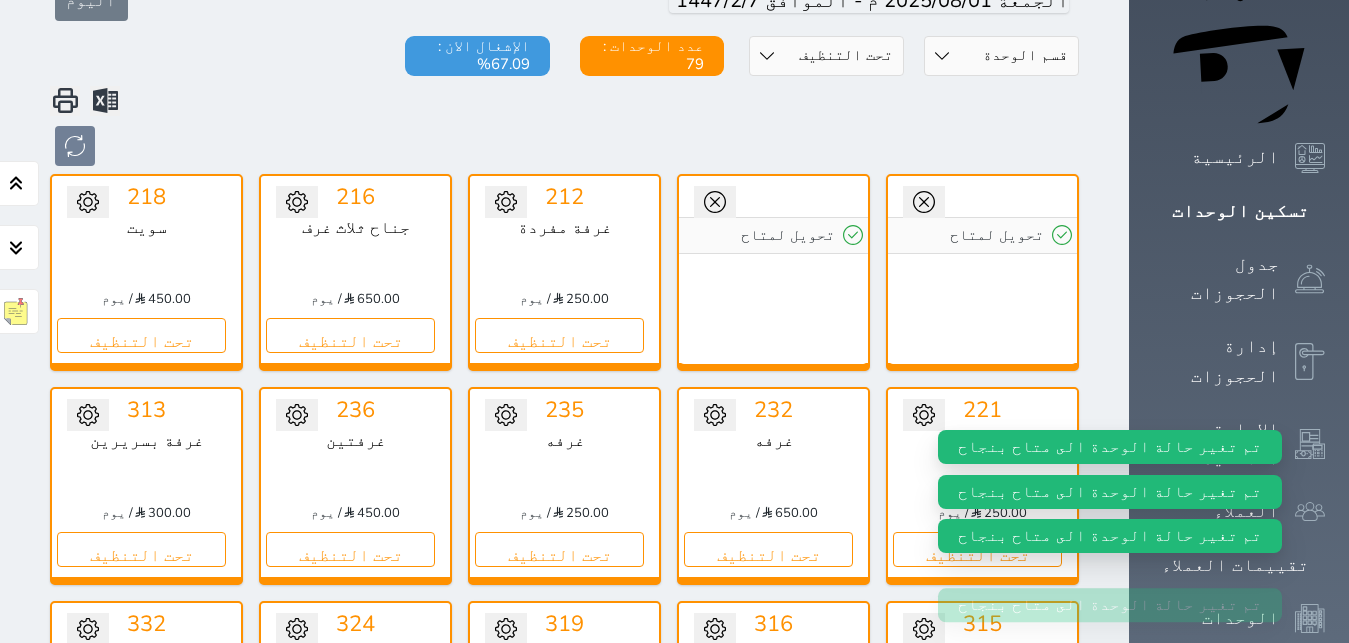 click on "تحويل لمتاح" at bounding box center (982, 235) 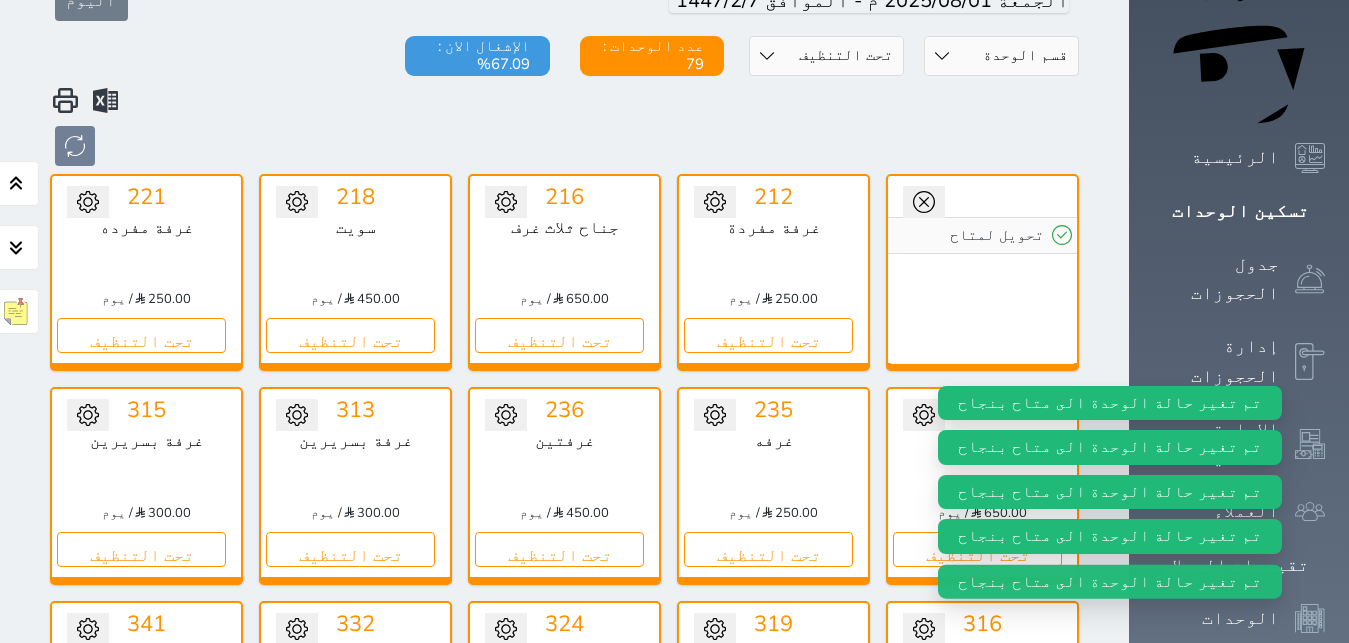 click on "تحويل لمتاح" at bounding box center [982, 235] 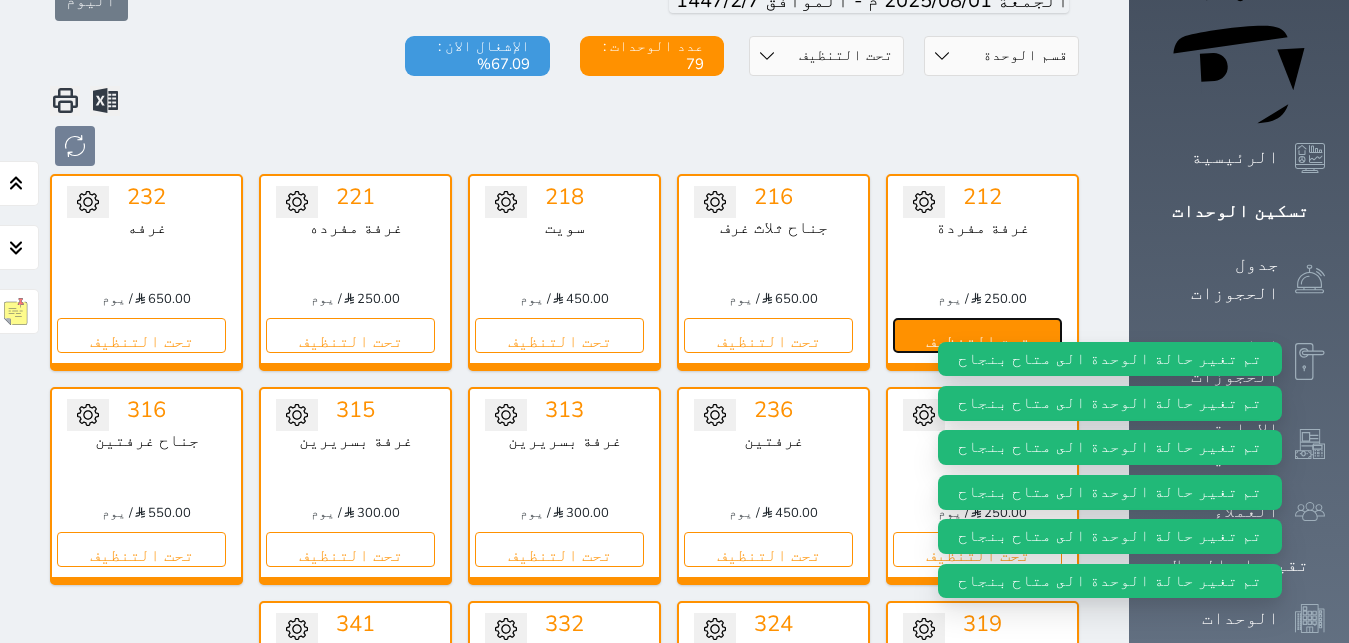click on "تحت التنظيف" at bounding box center (977, 335) 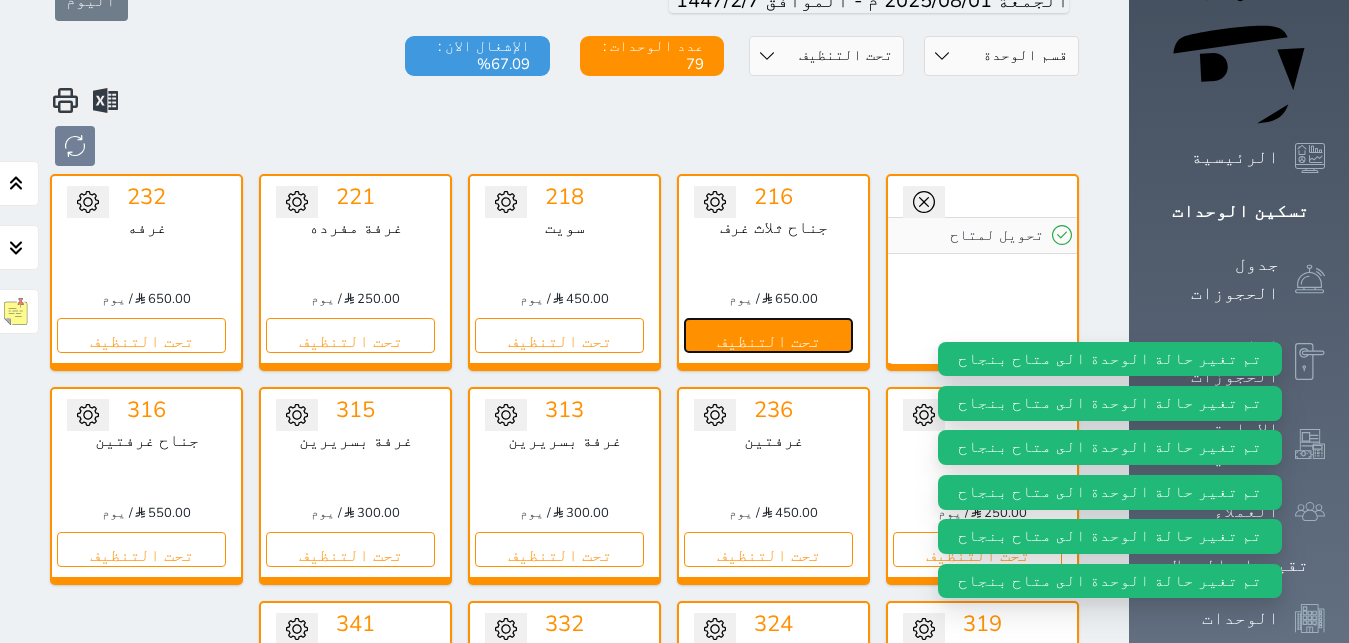 click on "تحت التنظيف" at bounding box center (768, 335) 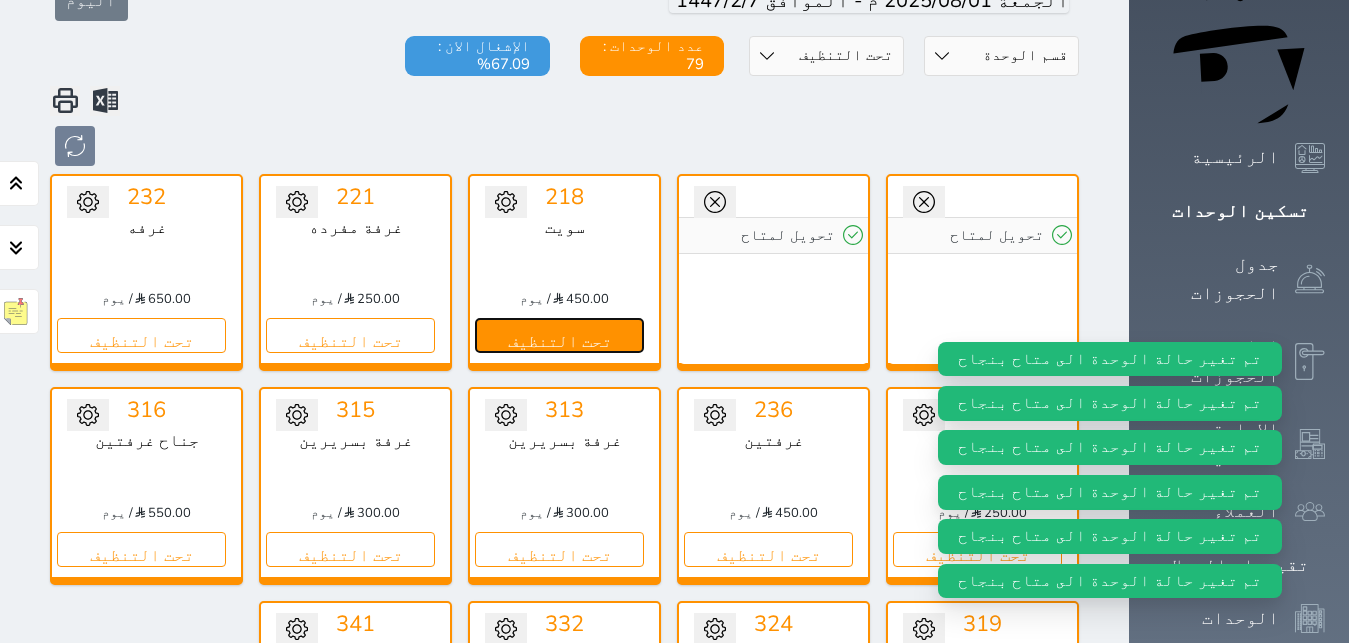click on "تحت التنظيف" at bounding box center (559, 335) 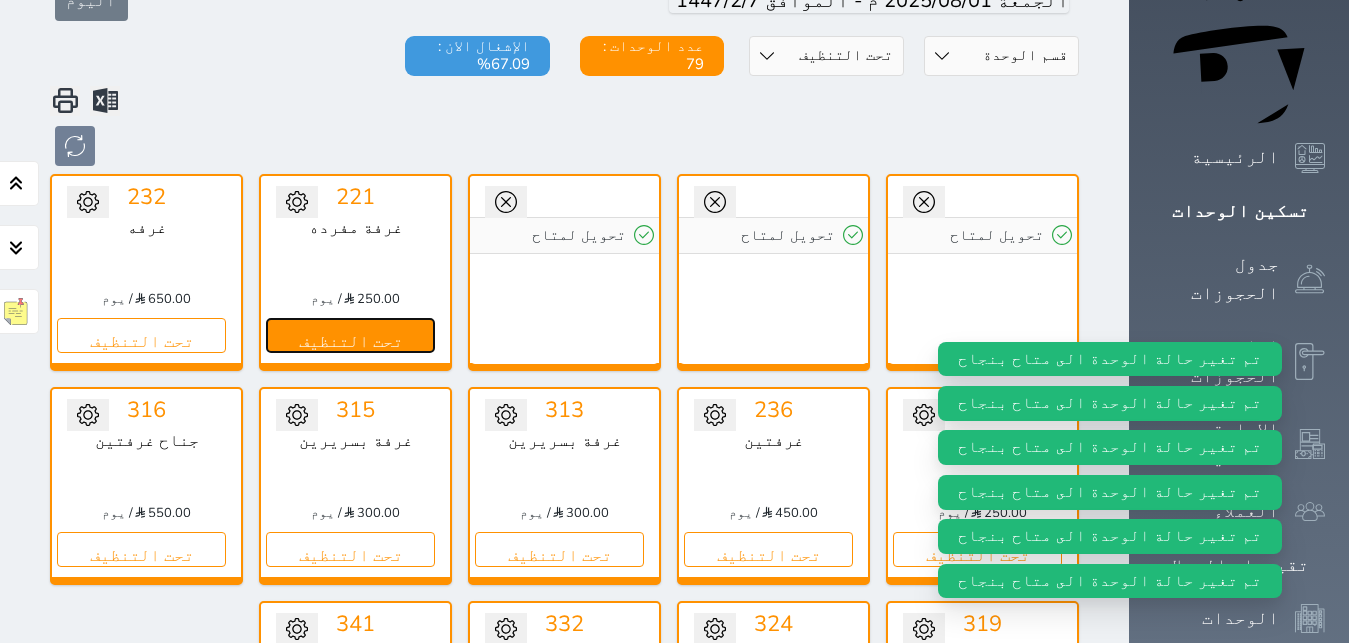 click on "تحت التنظيف" at bounding box center [350, 335] 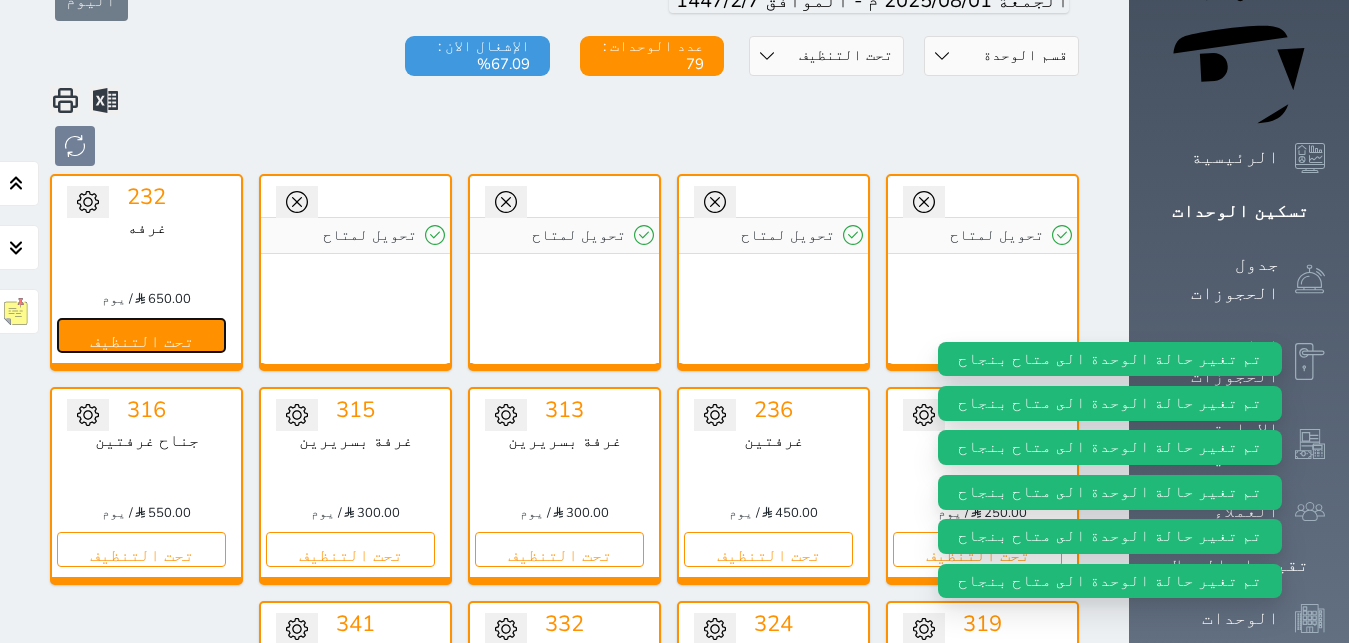 click on "تحت التنظيف" at bounding box center (141, 335) 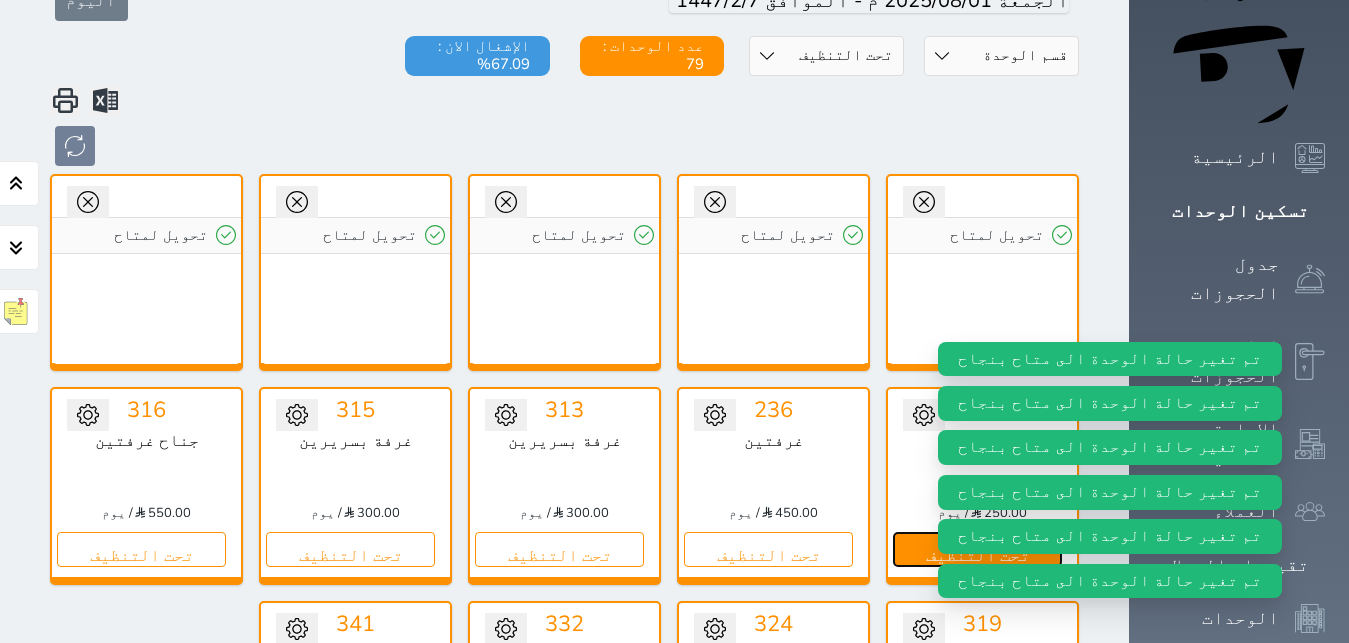 click on "تحت التنظيف" at bounding box center [977, 549] 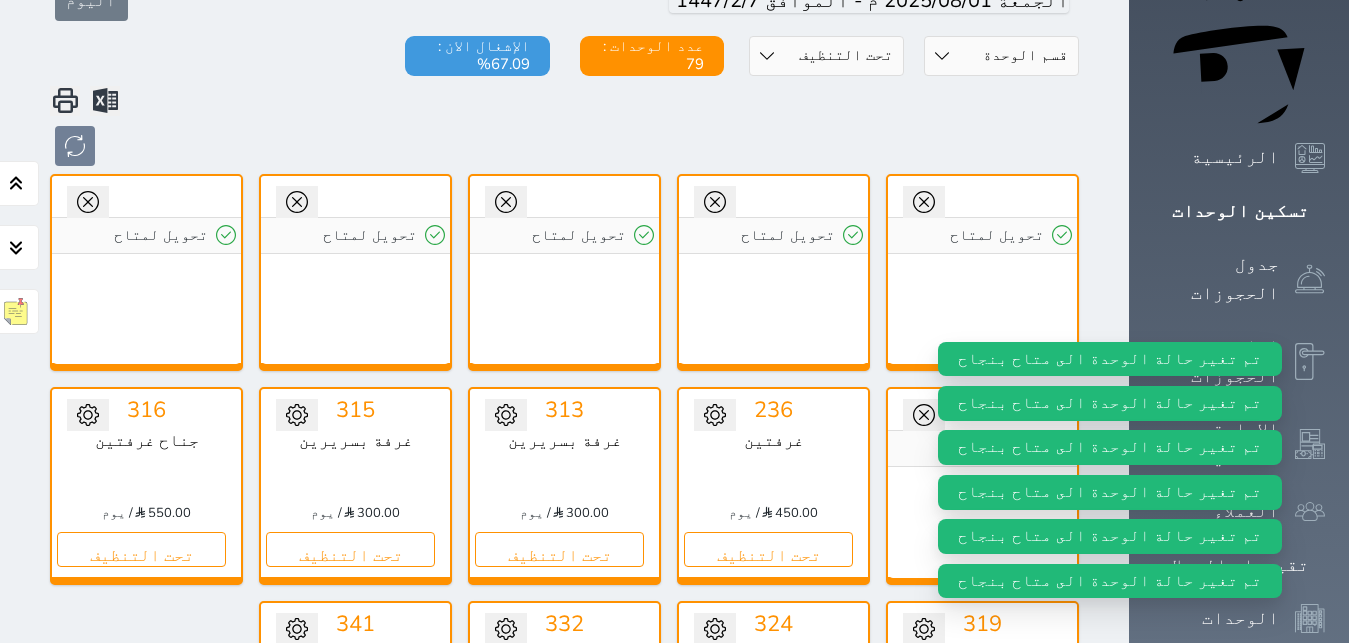 click on "تحت التنظيف" at bounding box center [768, 762] 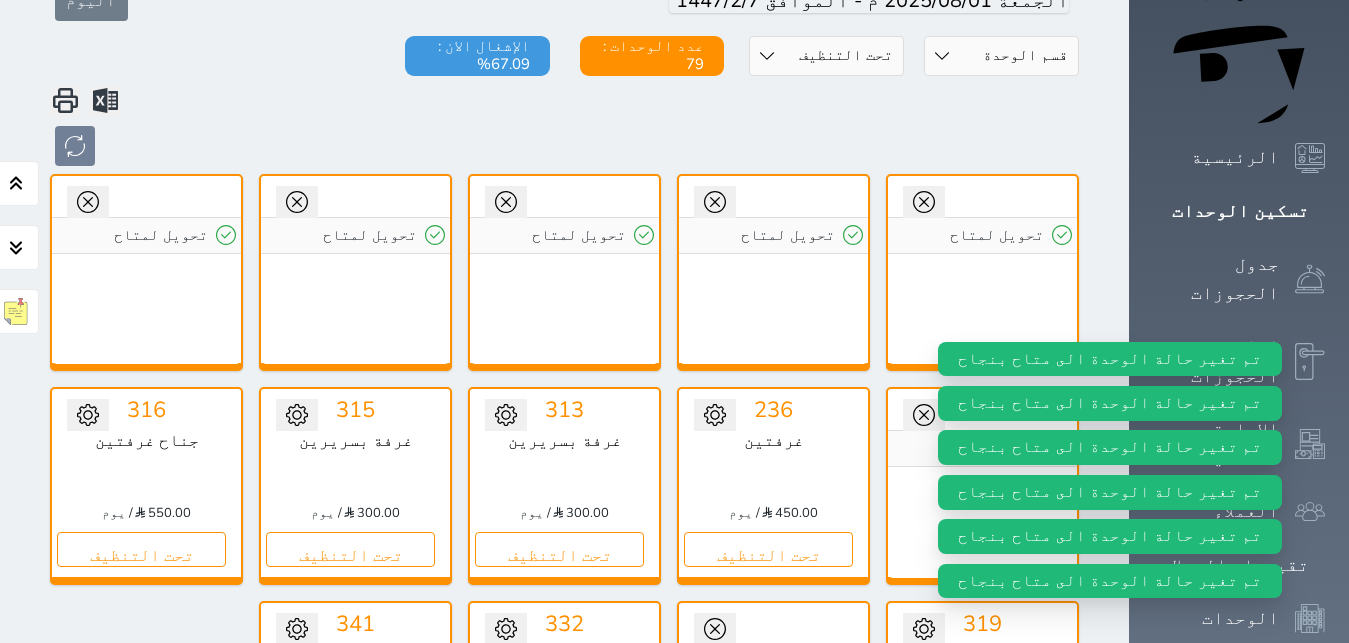 click on "تحت التنظيف" at bounding box center [977, 762] 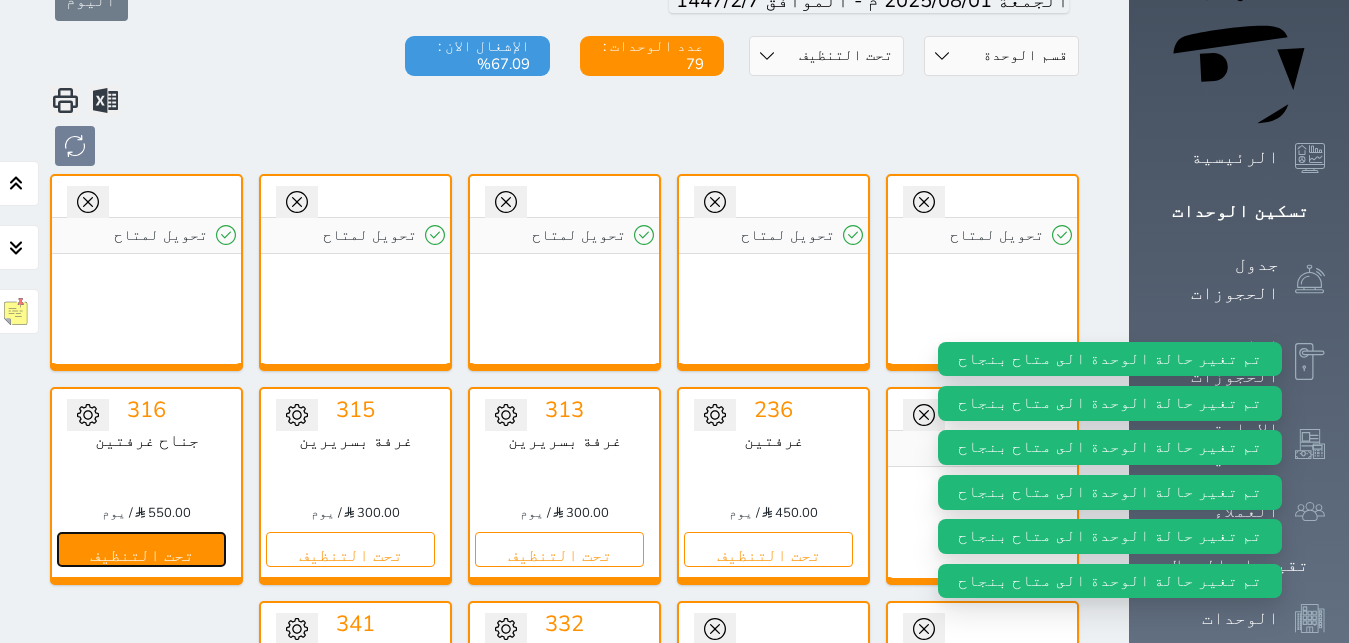 click on "تحت التنظيف" at bounding box center (141, 549) 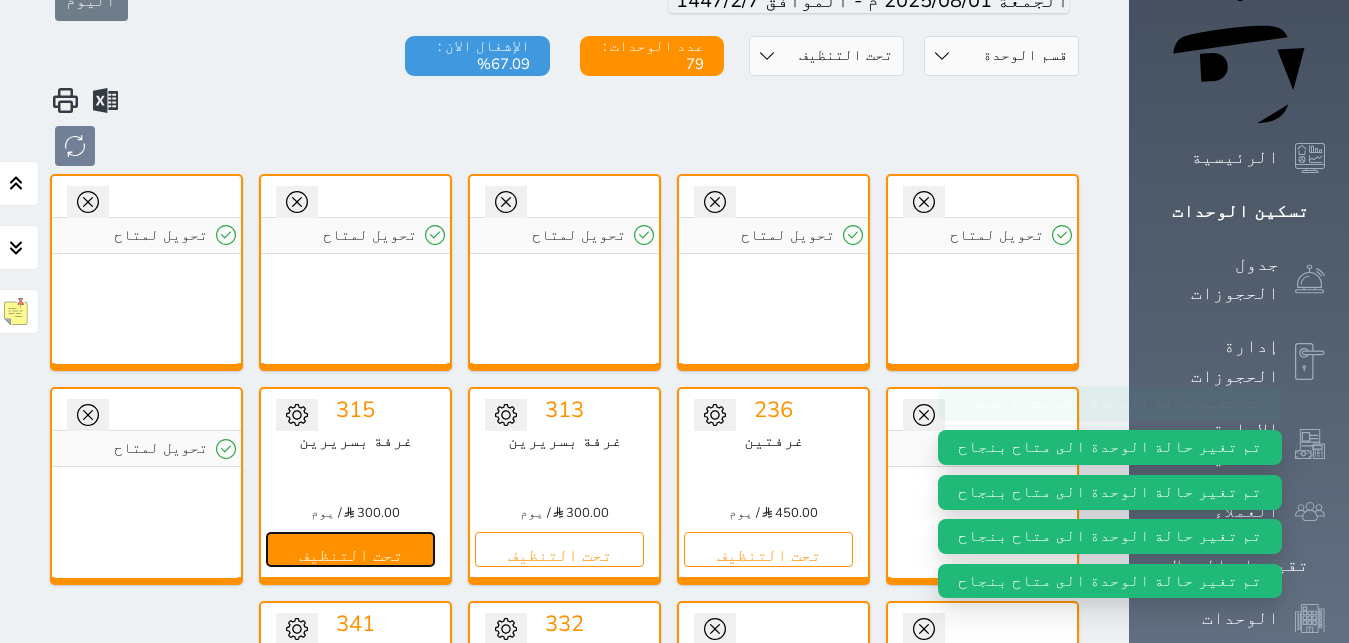 click on "تحت التنظيف" at bounding box center [350, 549] 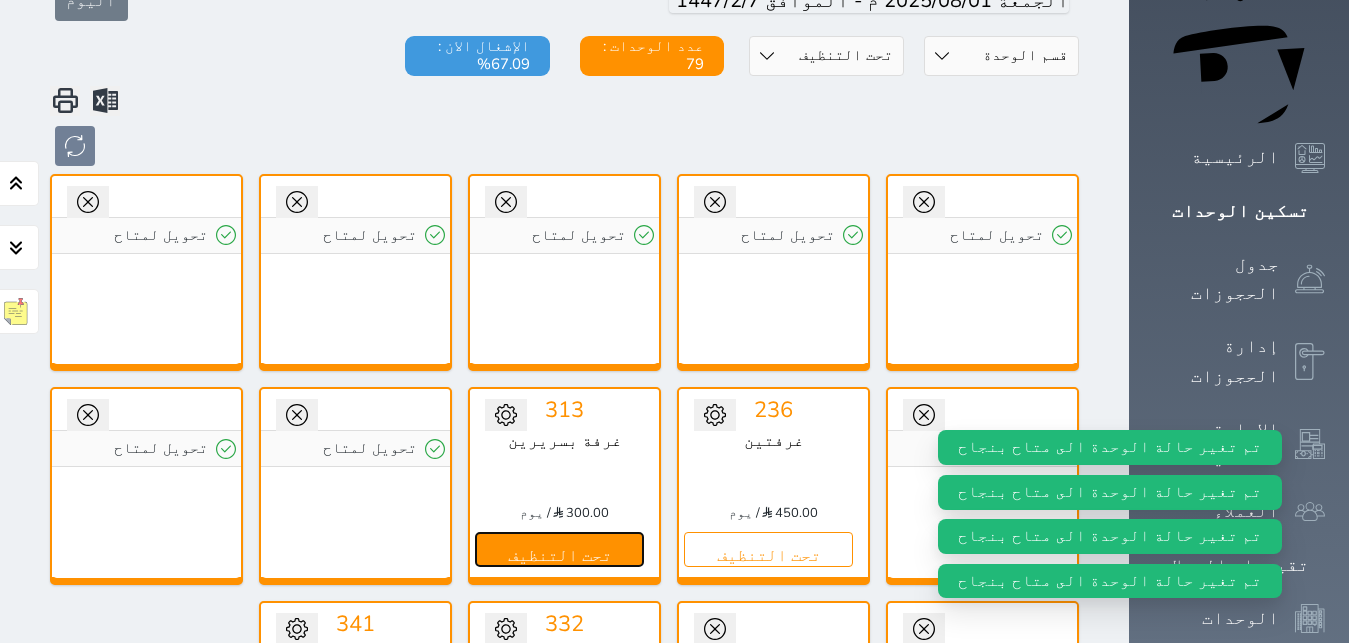 click on "تحت التنظيف" at bounding box center [559, 549] 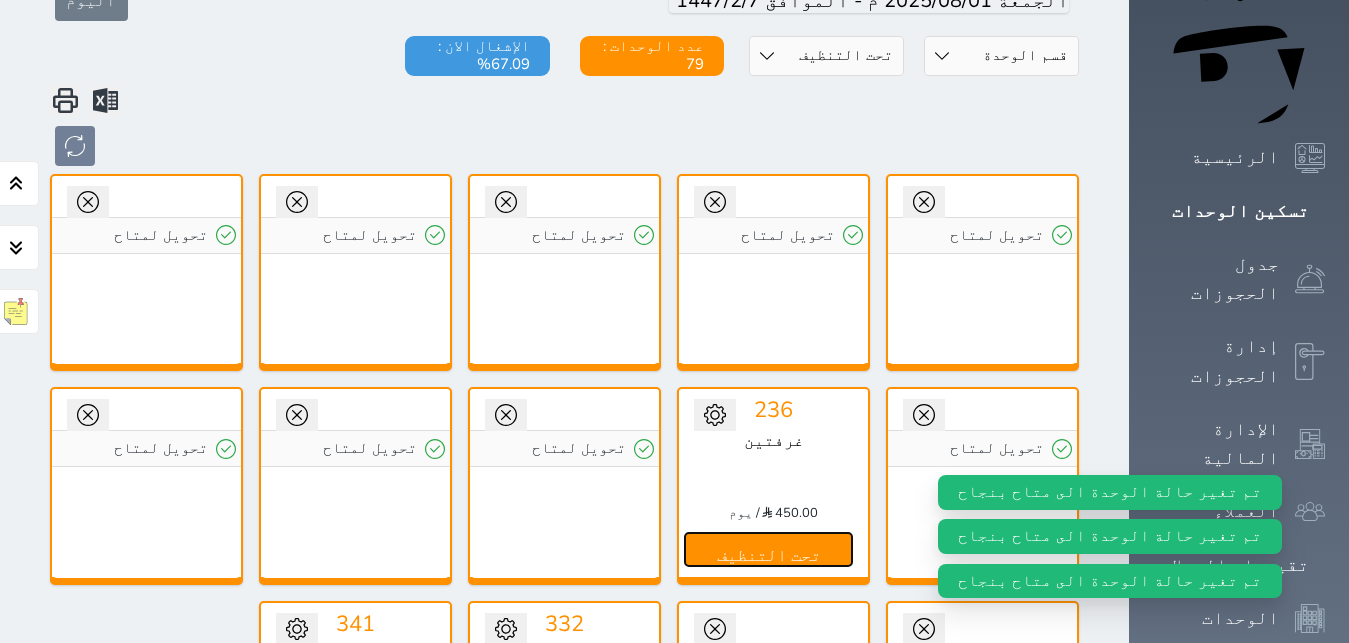 click on "تحت التنظيف" at bounding box center (768, 549) 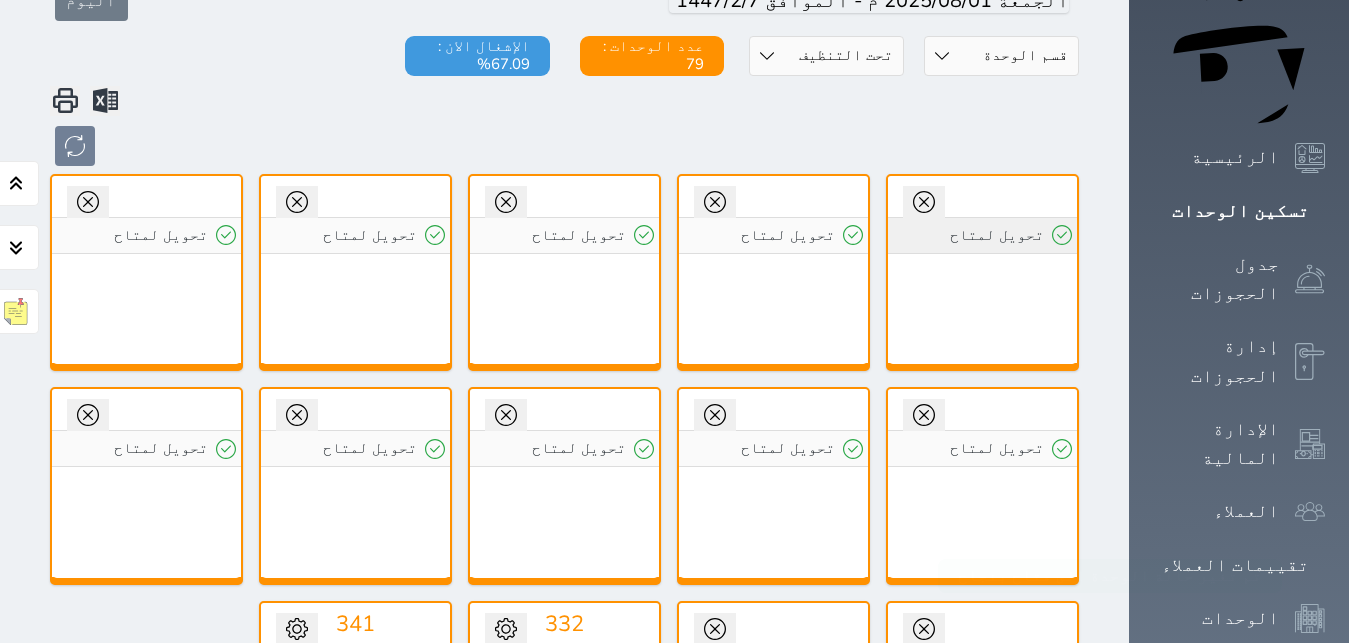 click on "تحويل لمتاح" at bounding box center [982, 235] 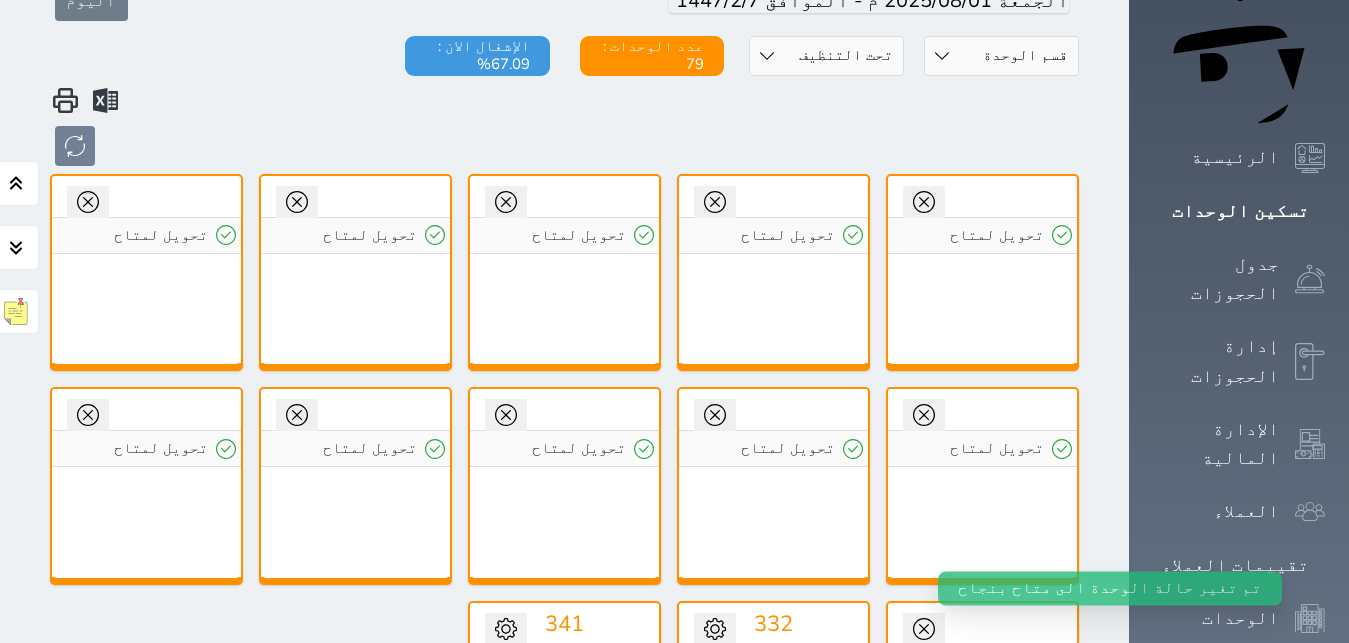 click on "تحويل لمتاح" at bounding box center [982, 235] 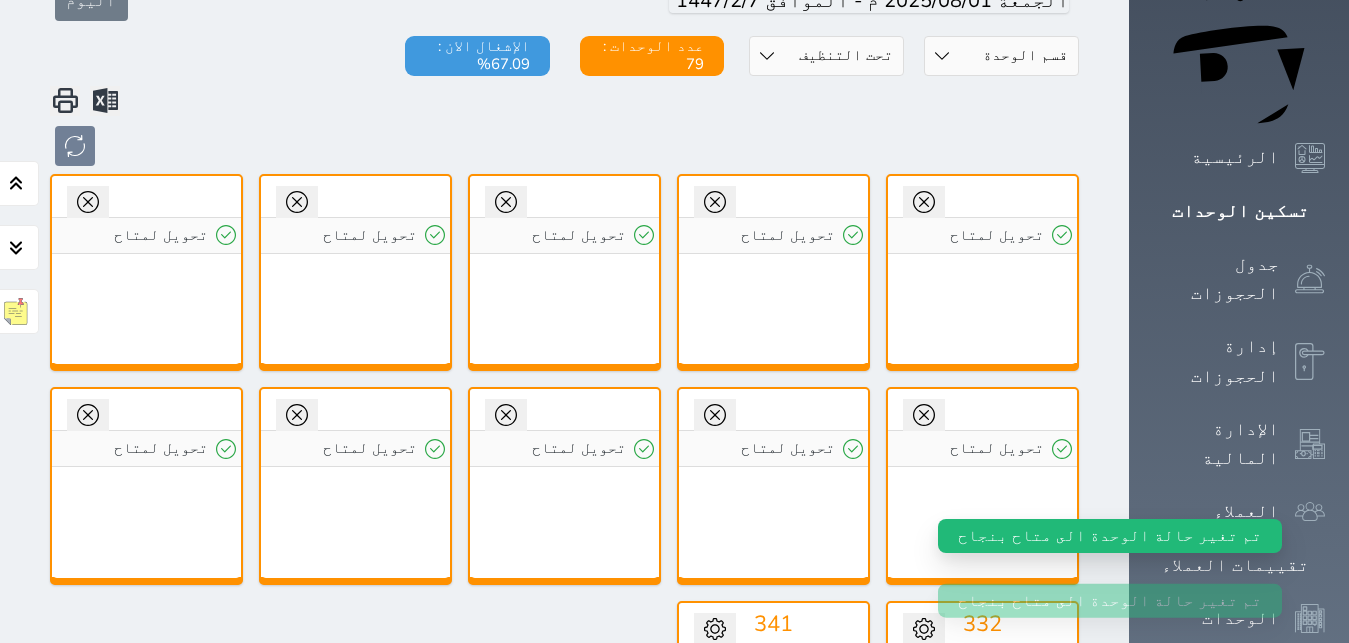 click on "تحويل لمتاح" at bounding box center (982, 235) 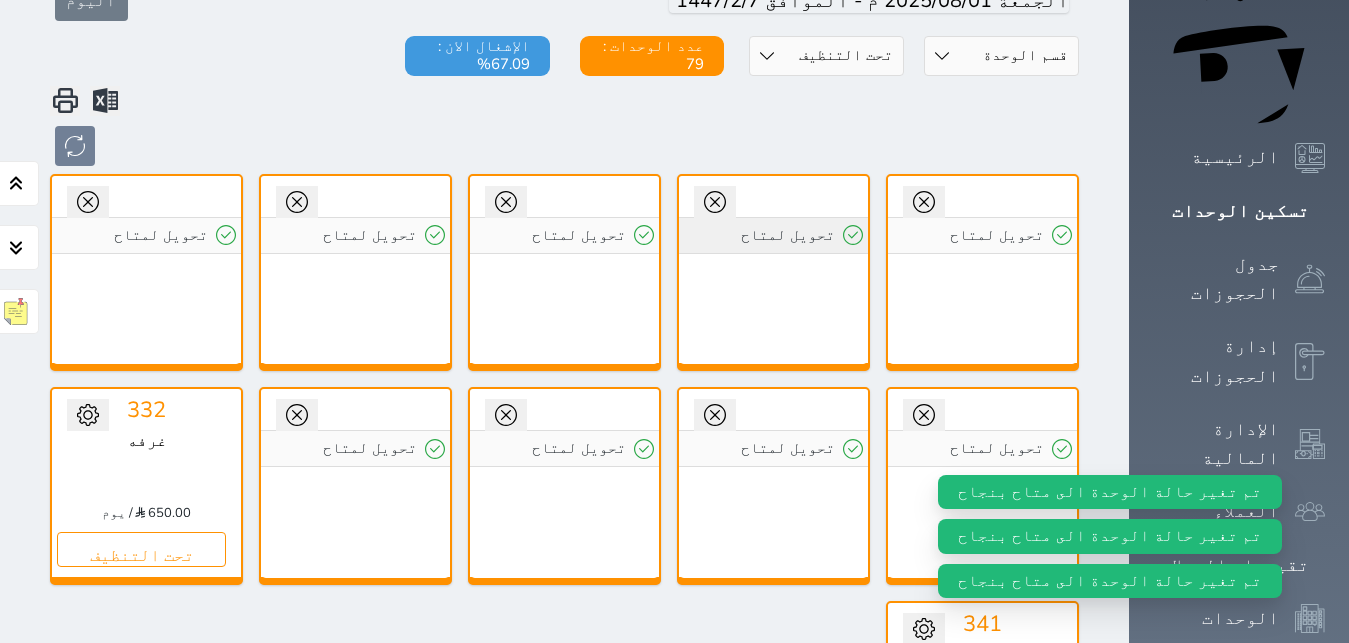 click on "تحويل لمتاح" at bounding box center [773, 235] 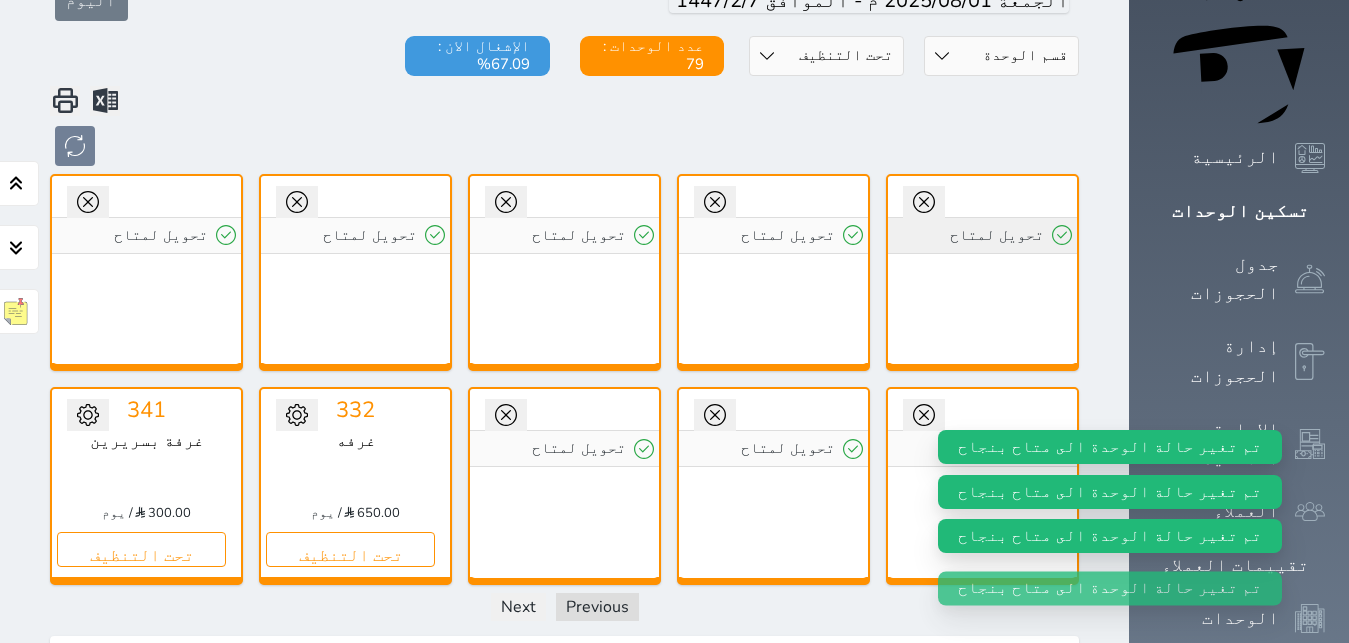 click on "تحويل لمتاح" at bounding box center [982, 235] 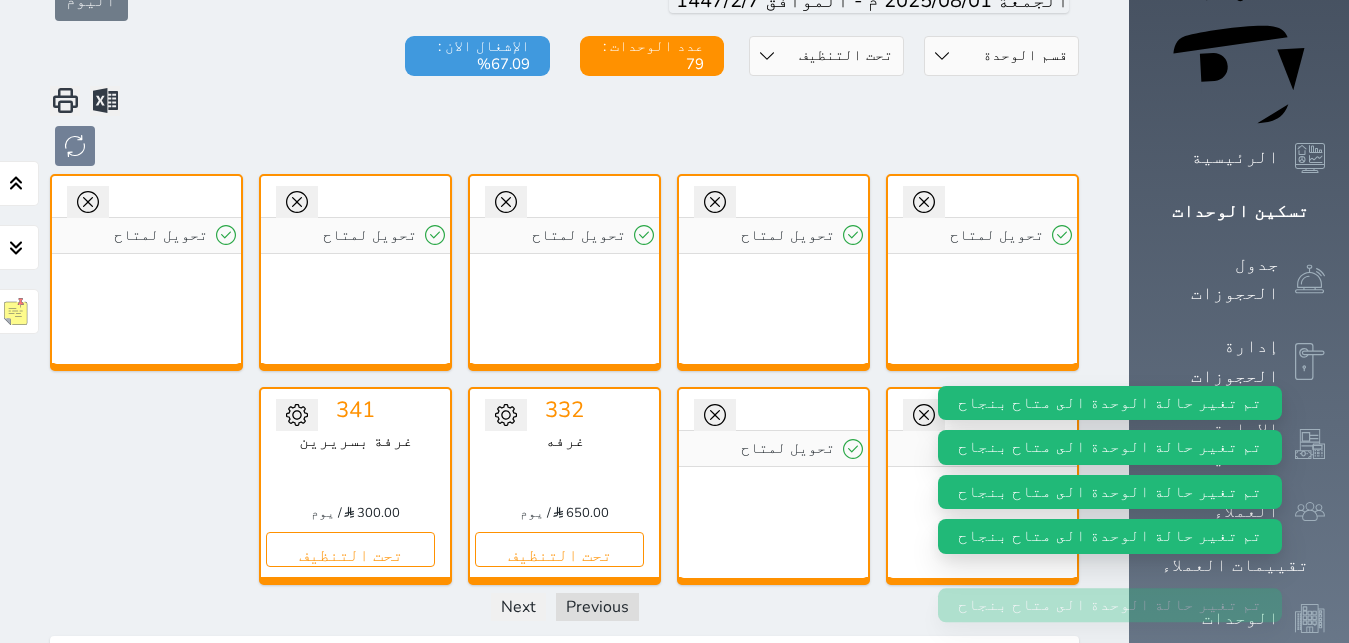 click on "تحويل لمتاح" at bounding box center [982, 235] 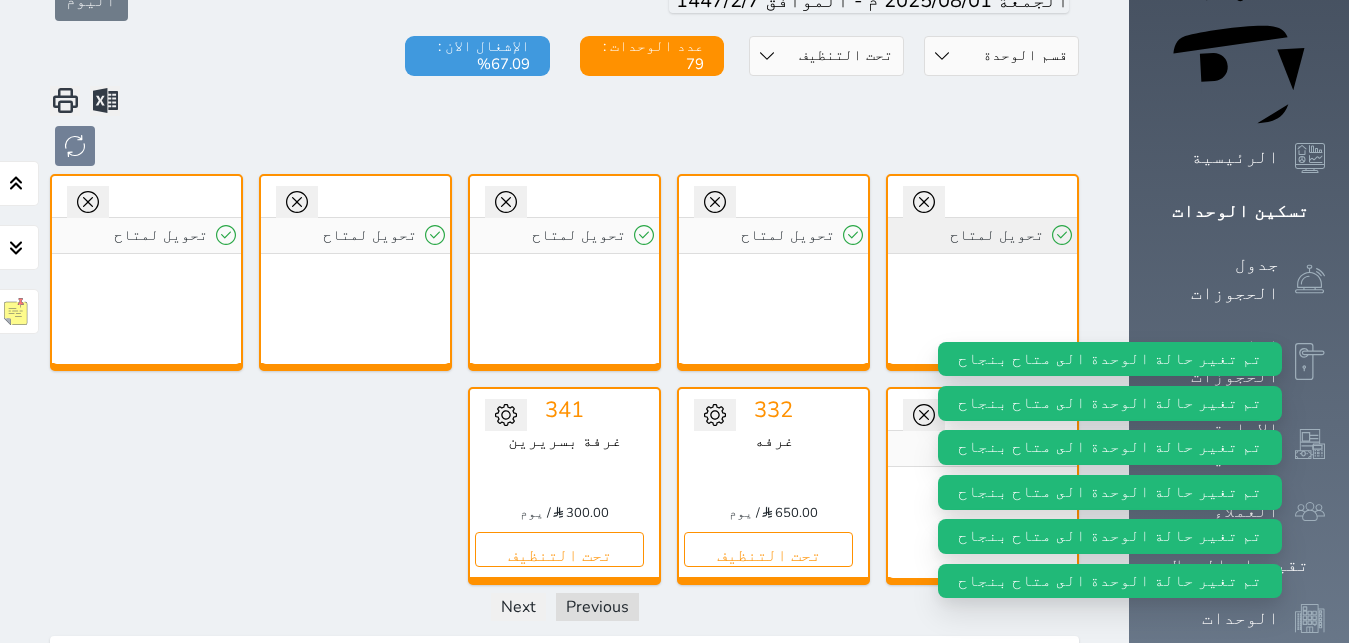 click on "تحويل لمتاح" at bounding box center [982, 235] 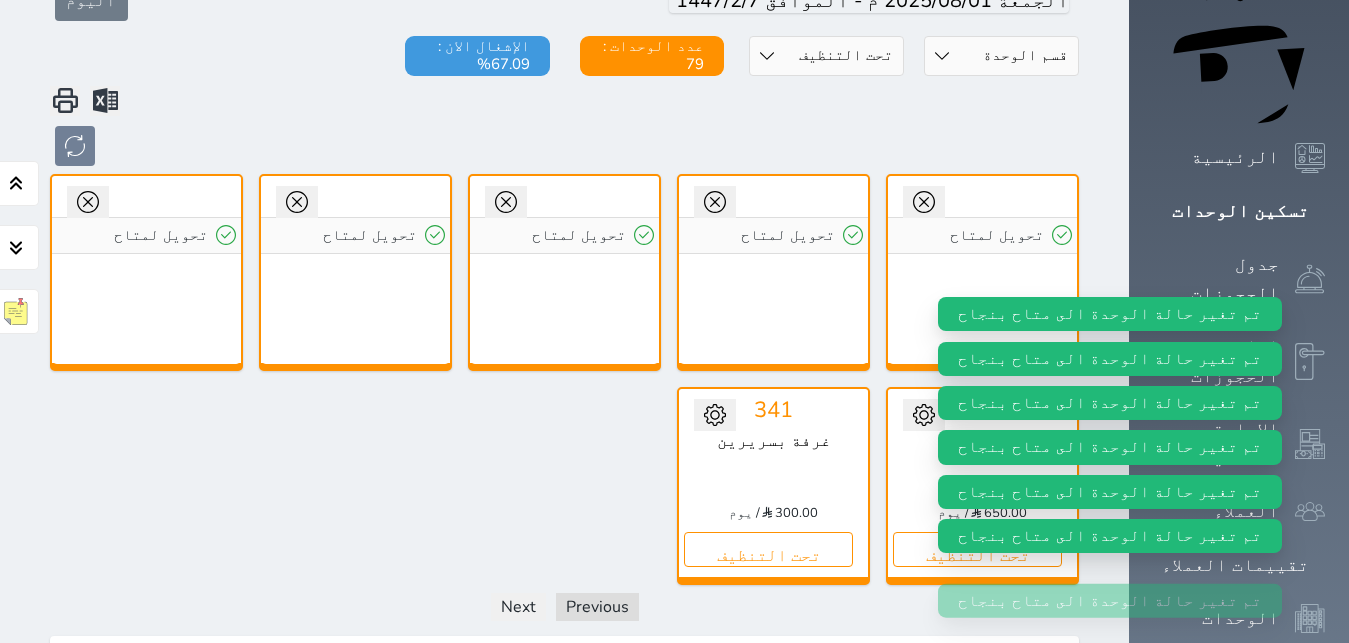 click on "تحويل لمتاح" at bounding box center (982, 235) 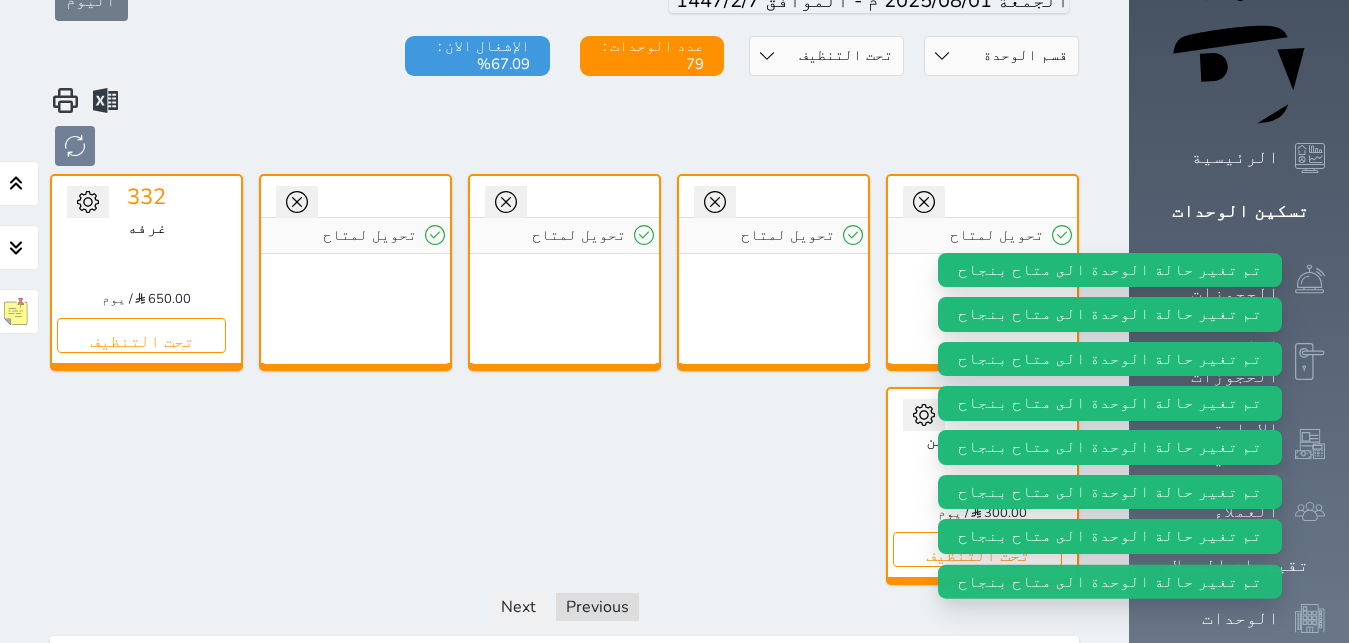click on "تحويل لمتاح" at bounding box center (982, 235) 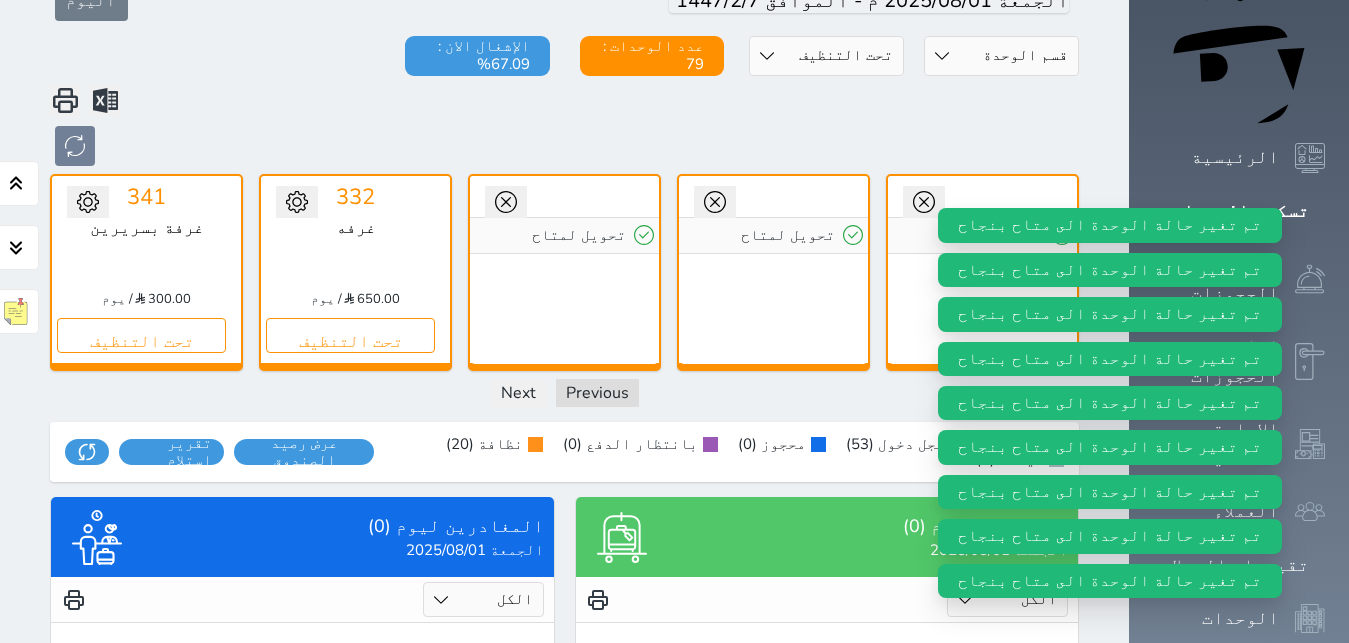 click on "تحويل لمتاح" at bounding box center (982, 235) 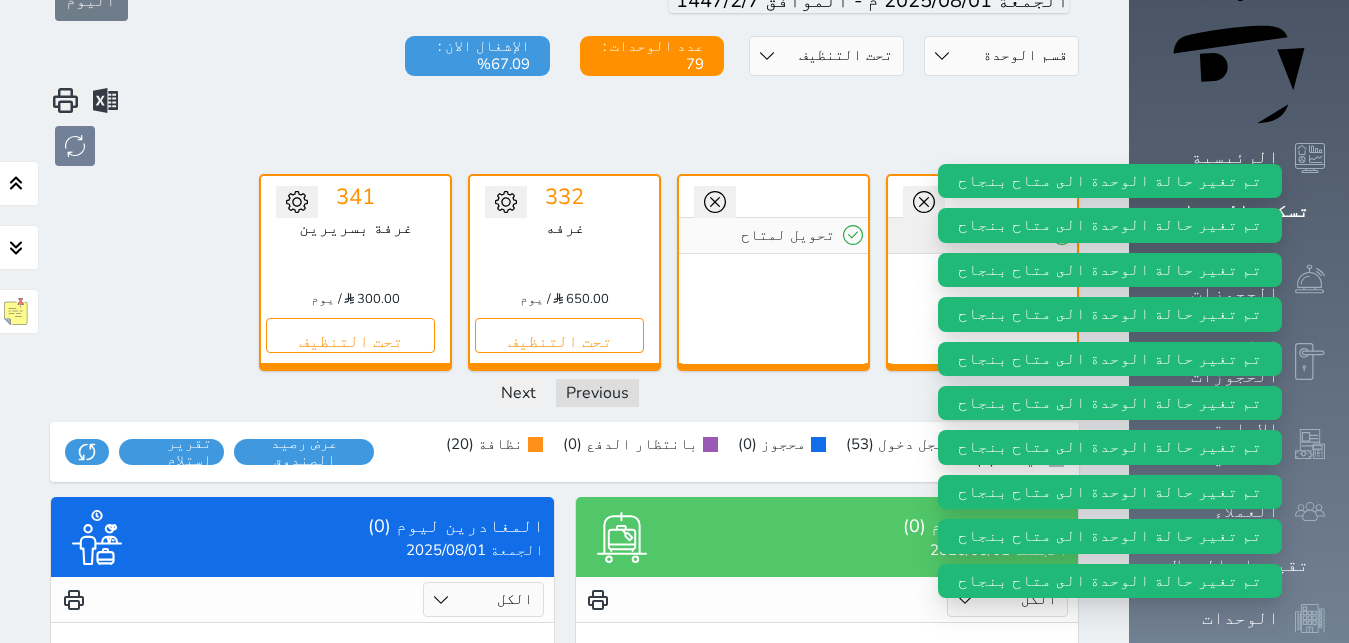 click on "تحويل لمتاح" at bounding box center (982, 235) 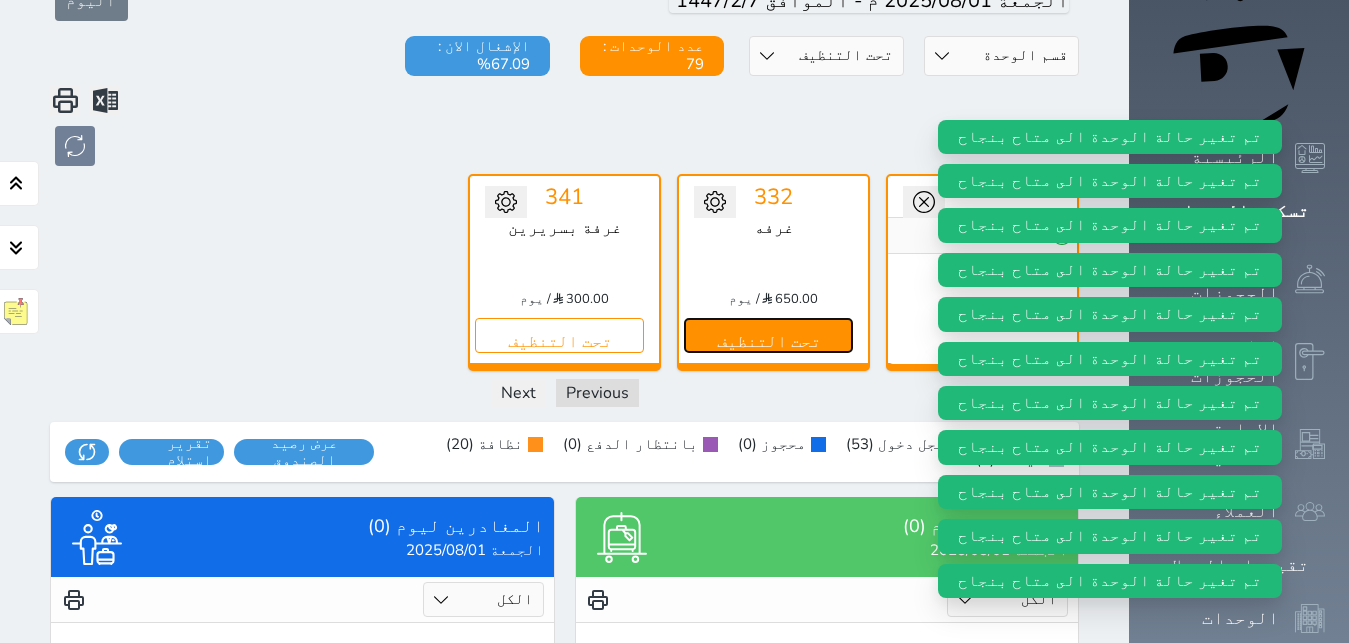 click on "تحت التنظيف" at bounding box center (768, 335) 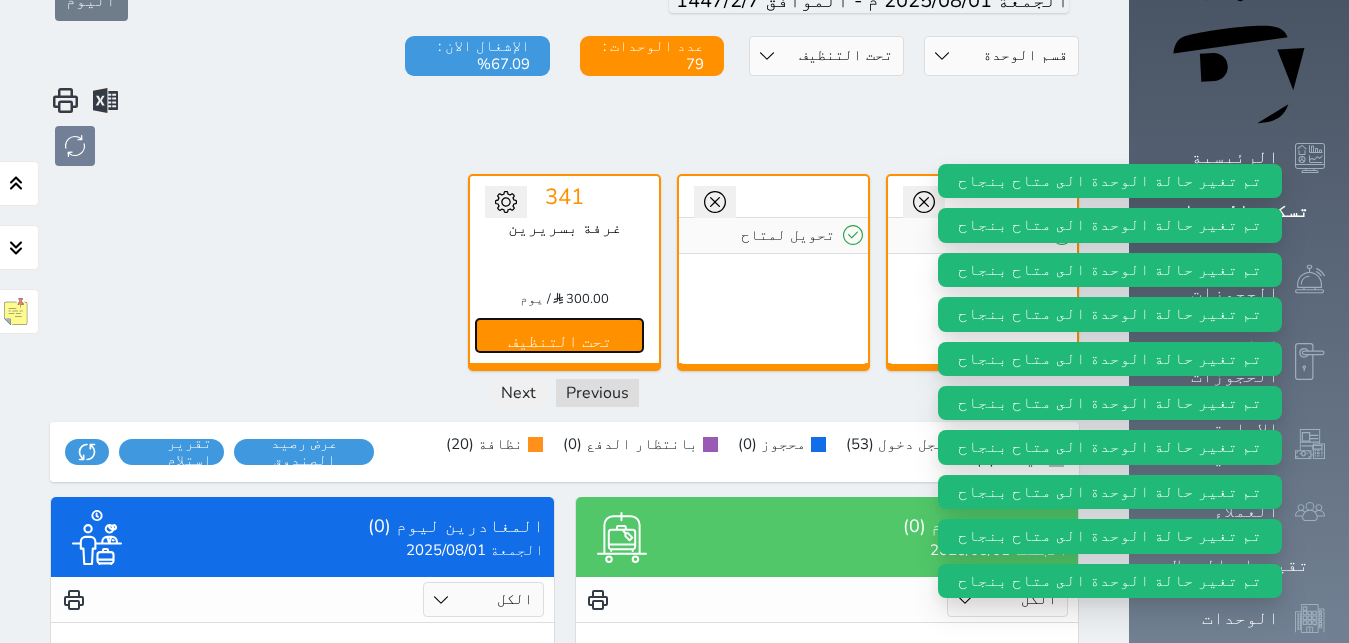 click on "تحت التنظيف" at bounding box center [559, 335] 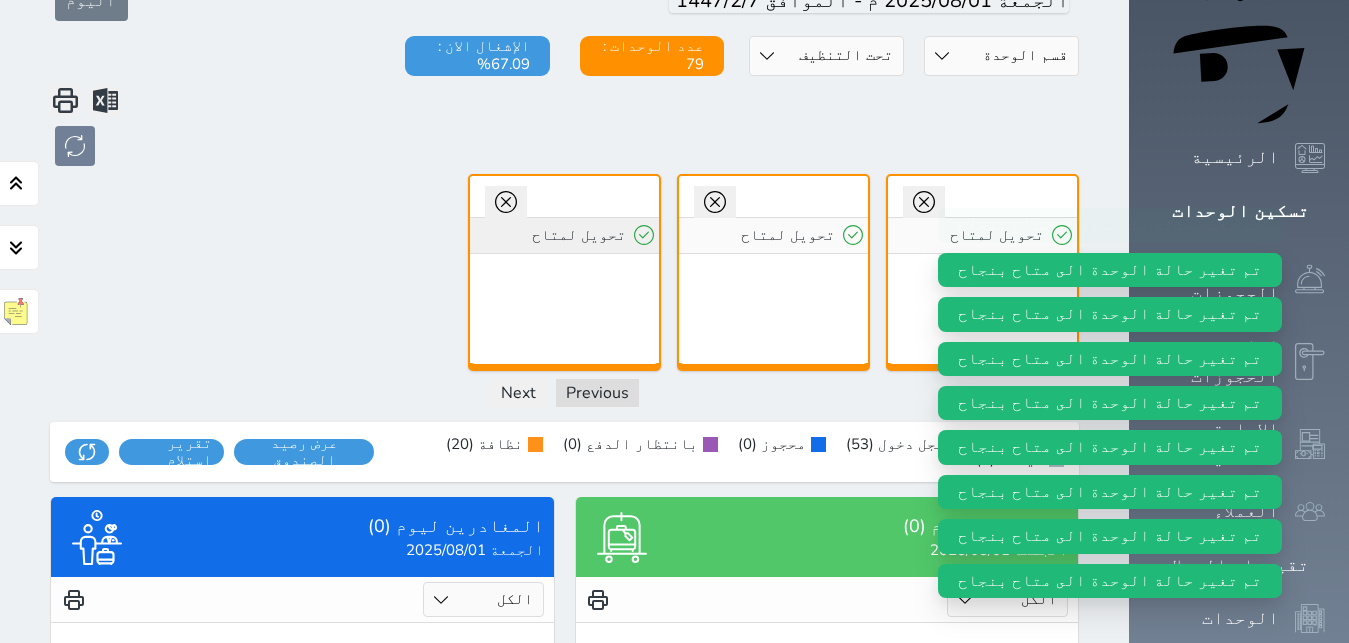 drag, startPoint x: 727, startPoint y: 191, endPoint x: 737, endPoint y: 188, distance: 10.440307 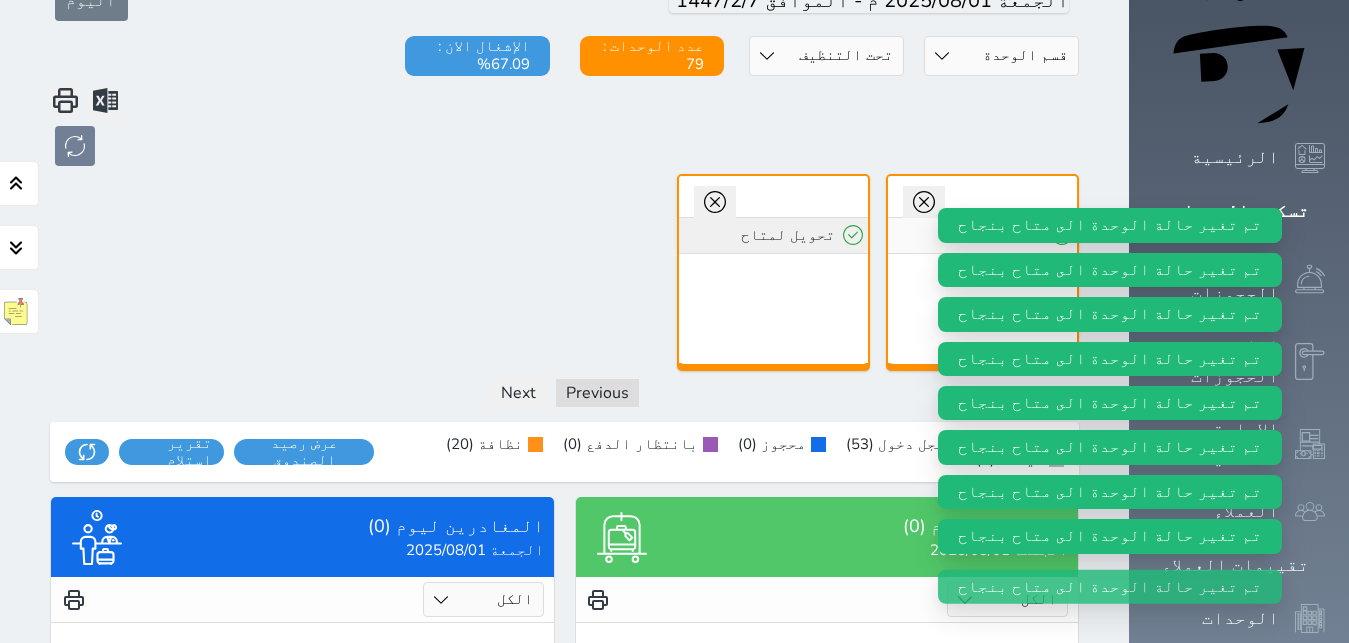click on "تحويل لمتاح" at bounding box center (773, 235) 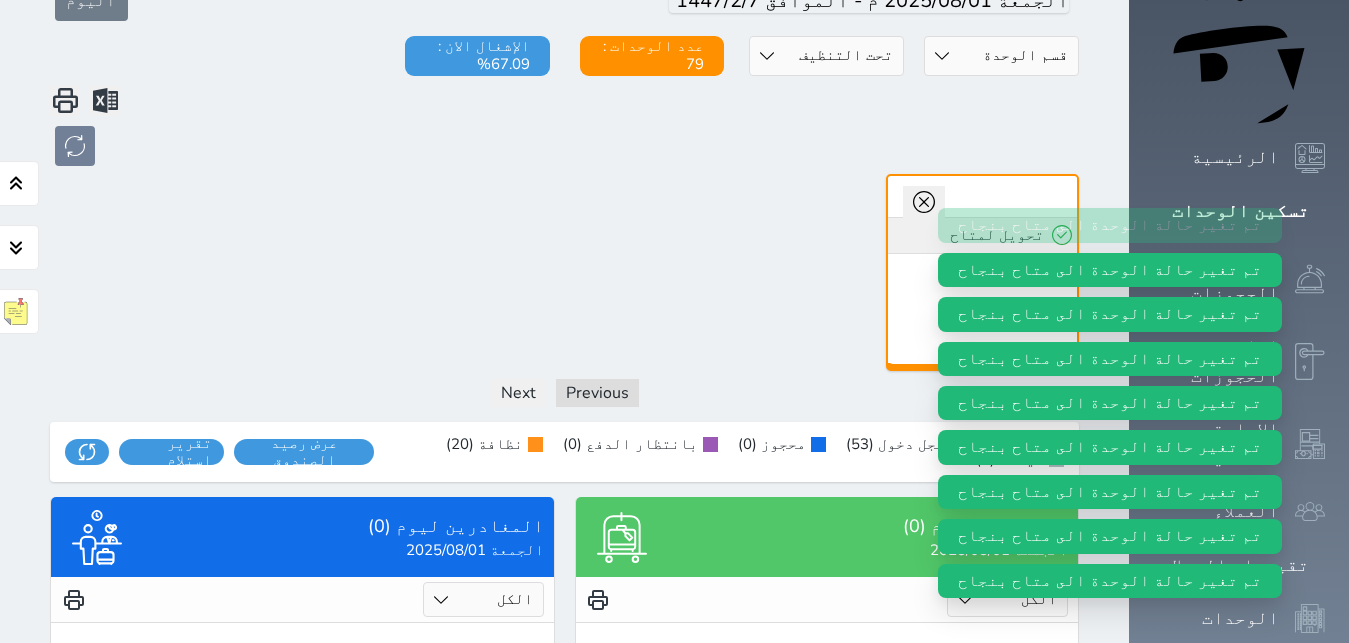 click on "تحويل لمتاح" at bounding box center [982, 235] 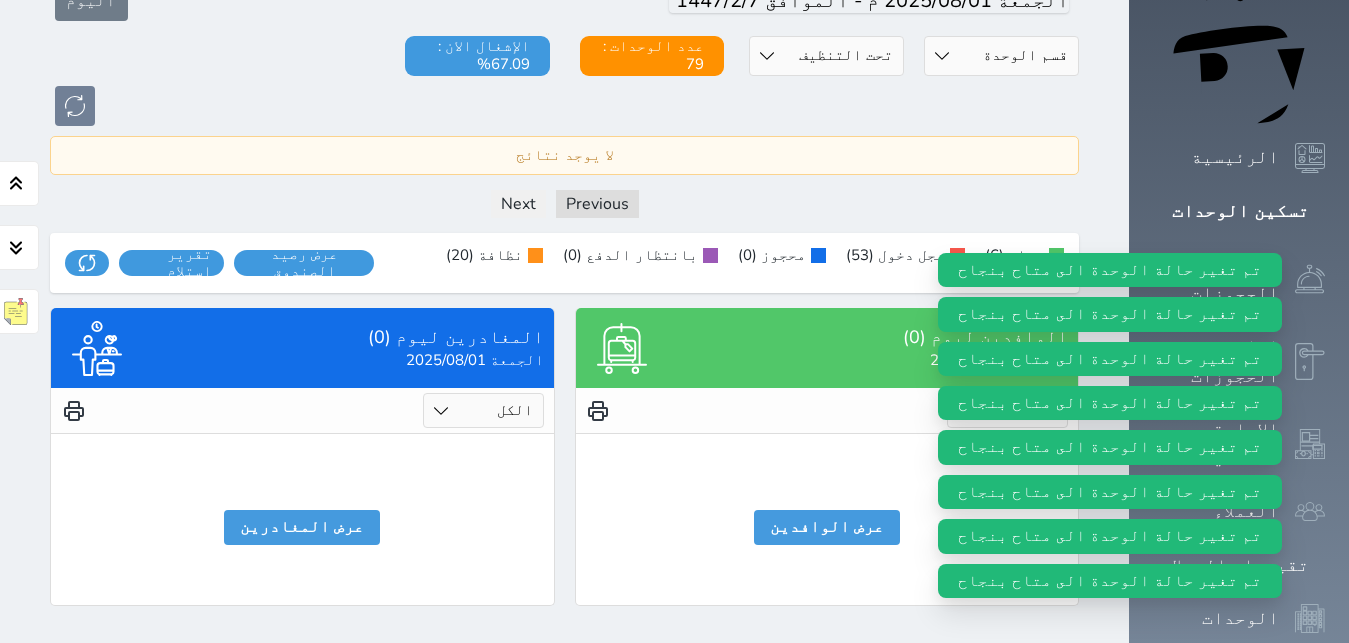 click on "حالة الوحدات متاح تحت التنظيف تحت الصيانة سجل دخول  لم يتم تسجيل الدخول" at bounding box center (826, 56) 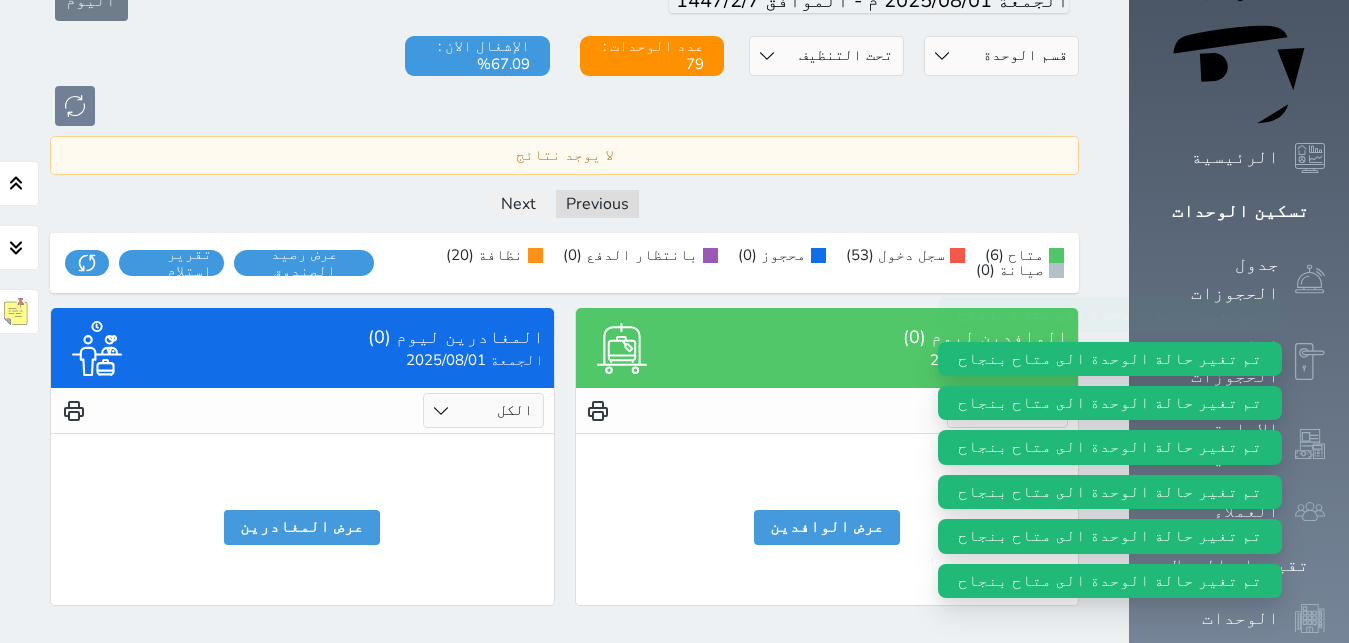 select 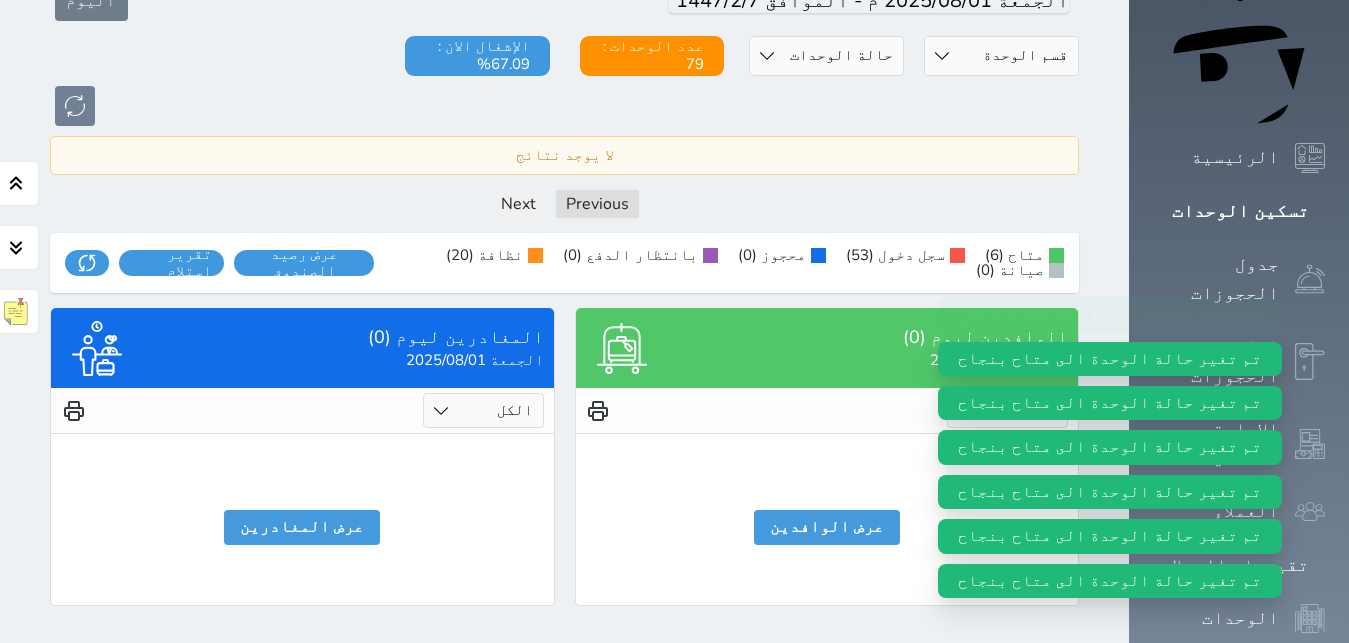 click on "حالة الوحدات" at bounding box center [0, 0] 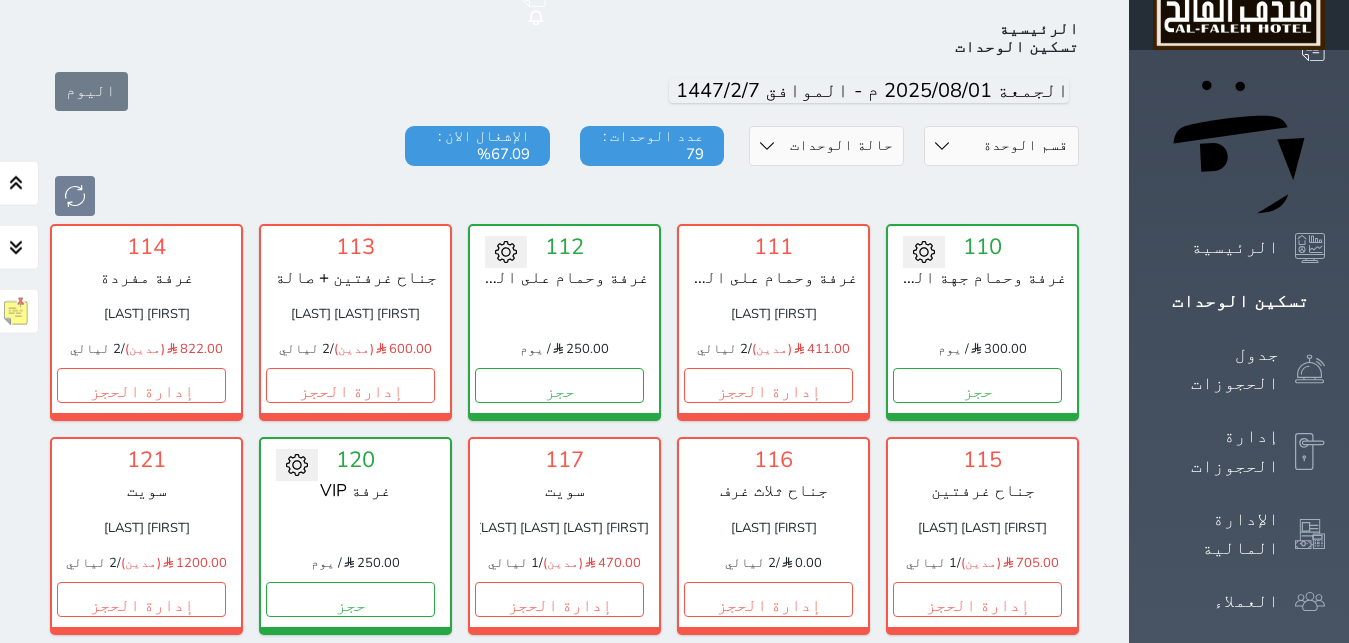 scroll, scrollTop: 110, scrollLeft: 0, axis: vertical 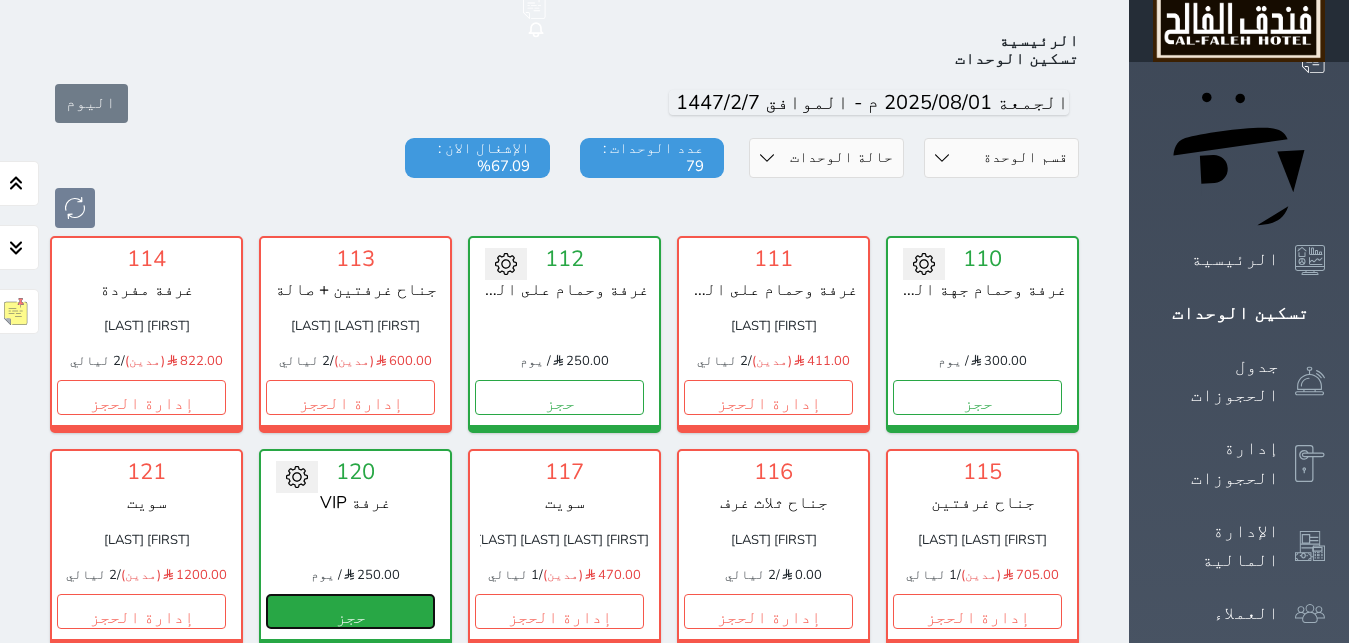 click on "حجز" at bounding box center (350, 611) 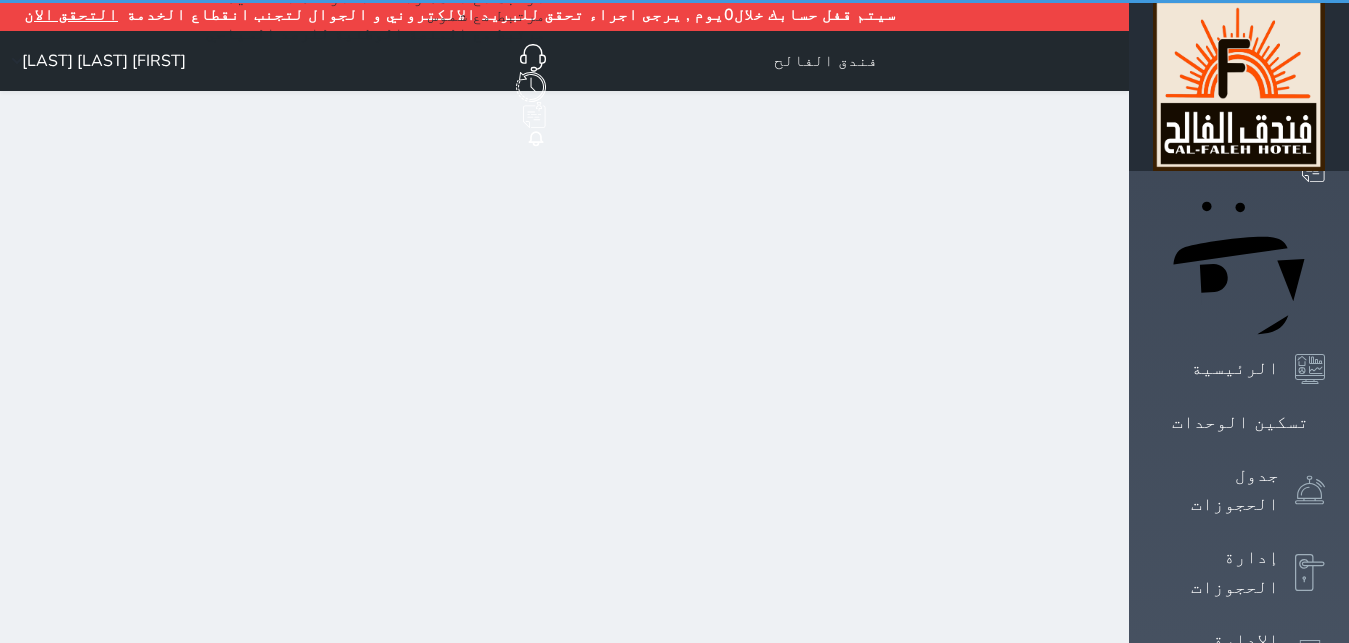 scroll, scrollTop: 0, scrollLeft: 0, axis: both 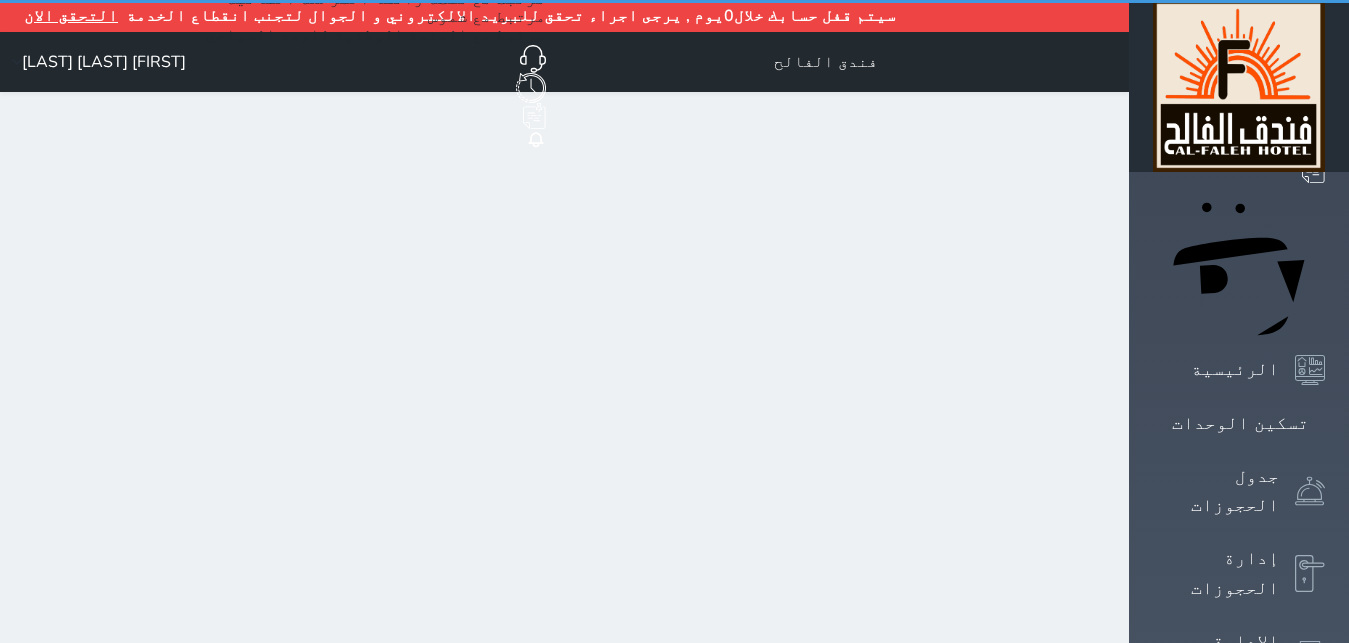 select on "1" 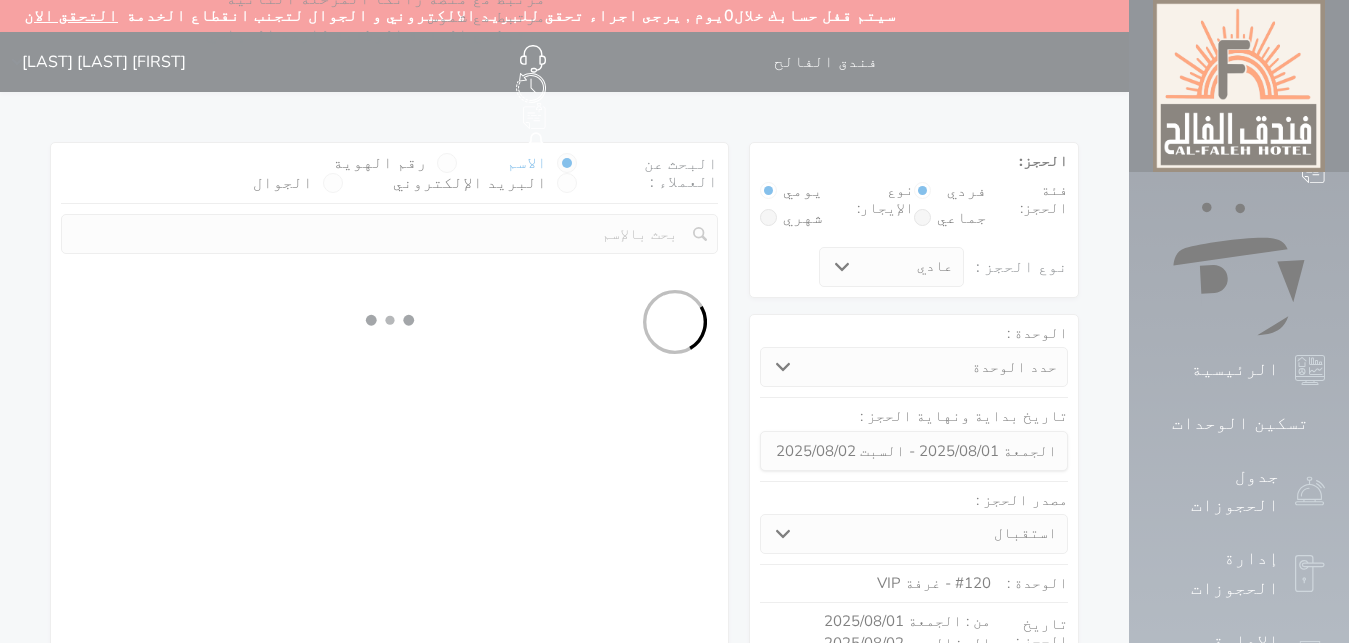 select 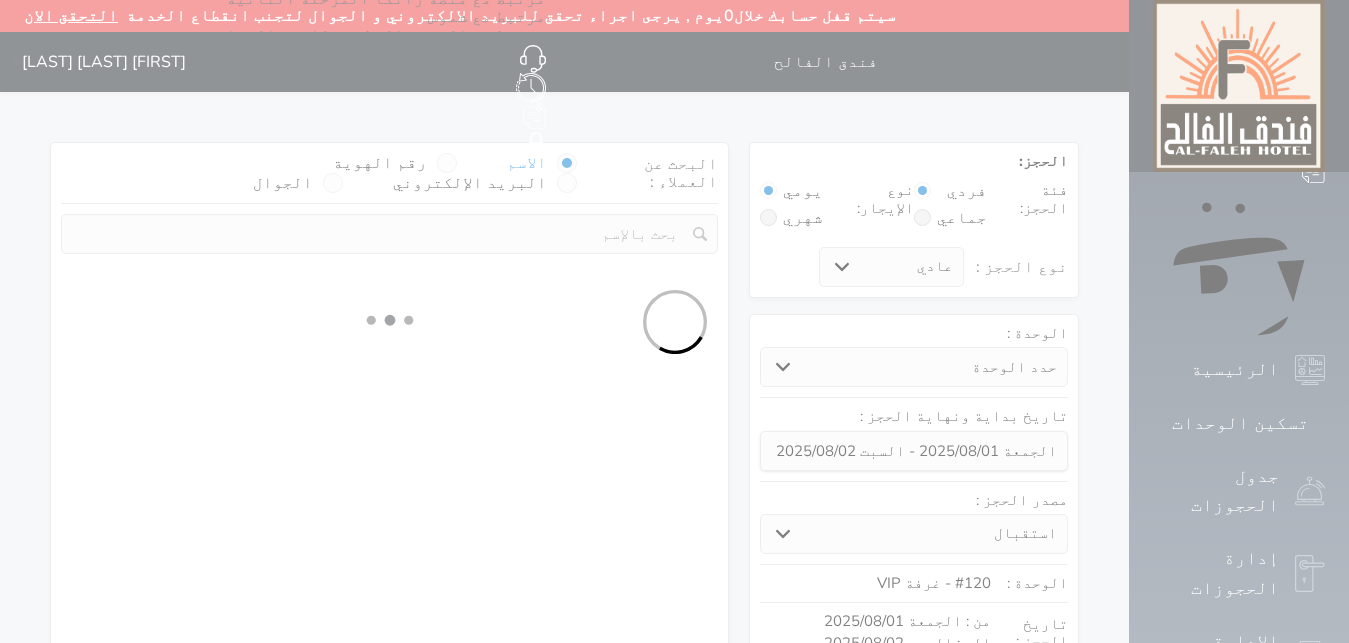 select on "113" 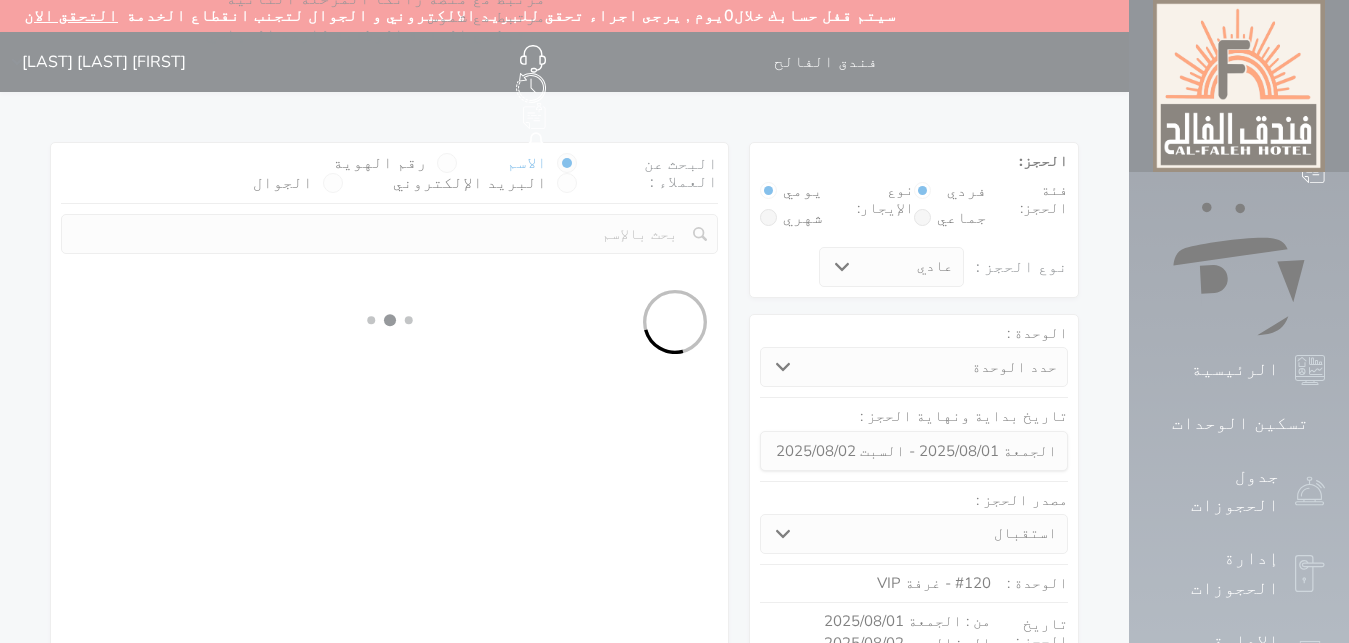 select on "1" 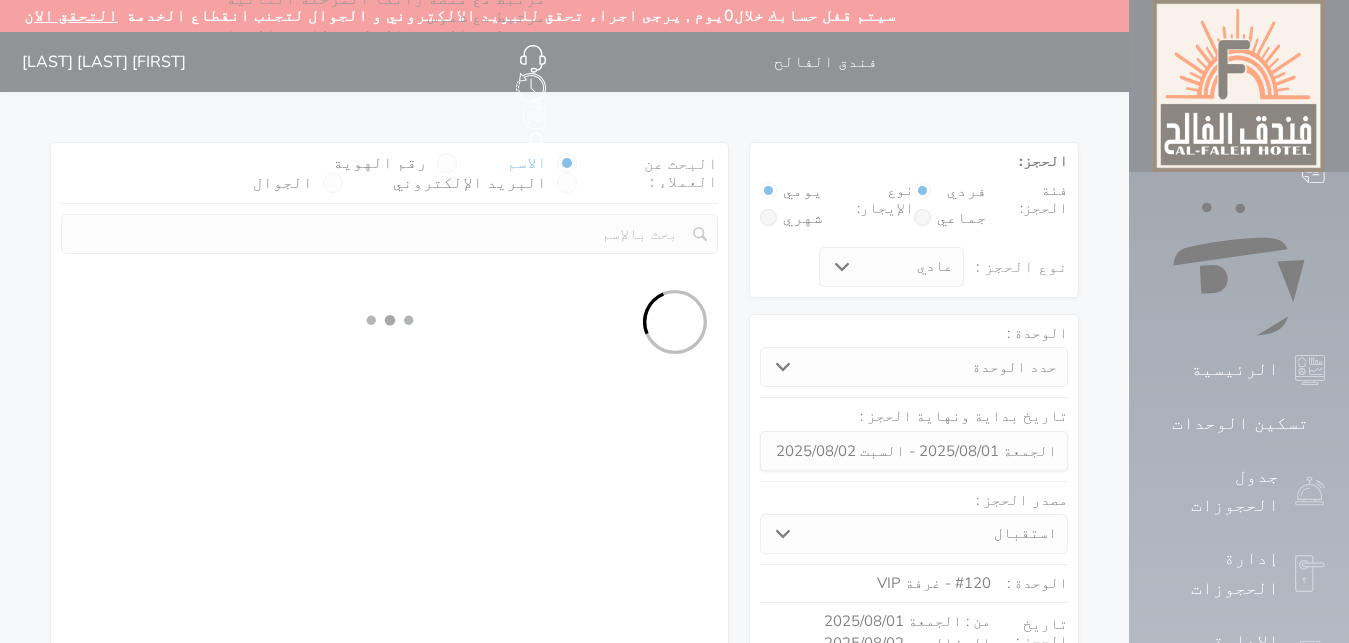 select 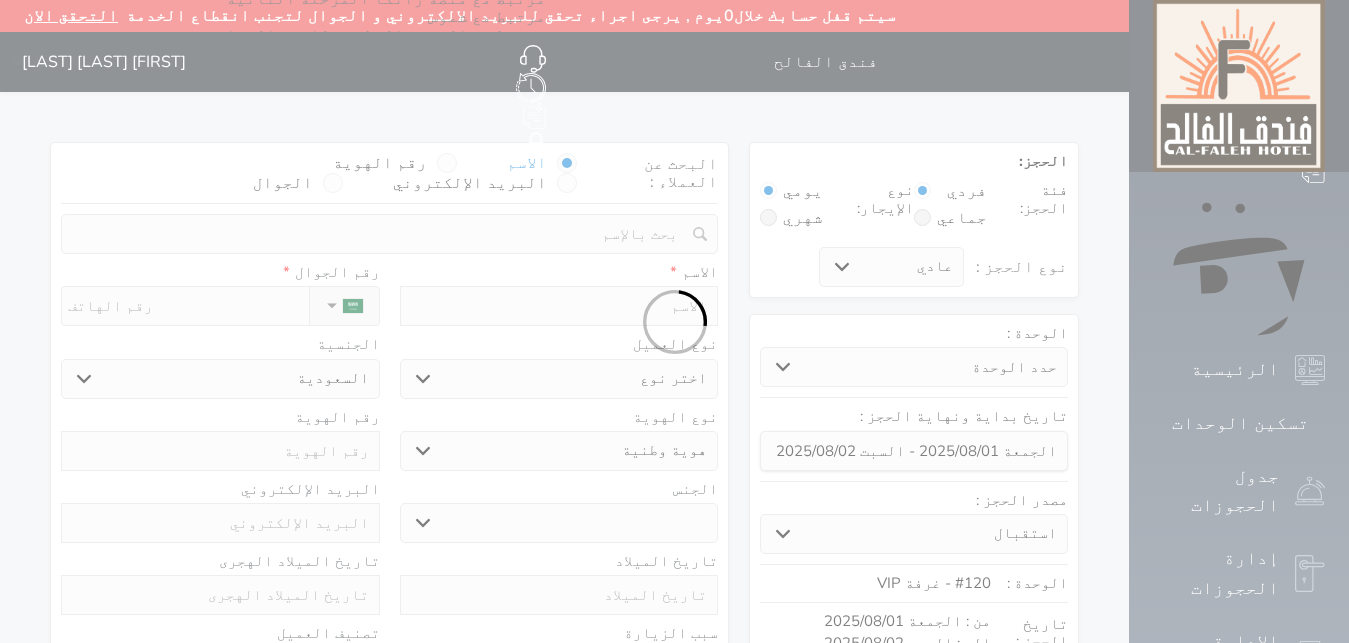 select 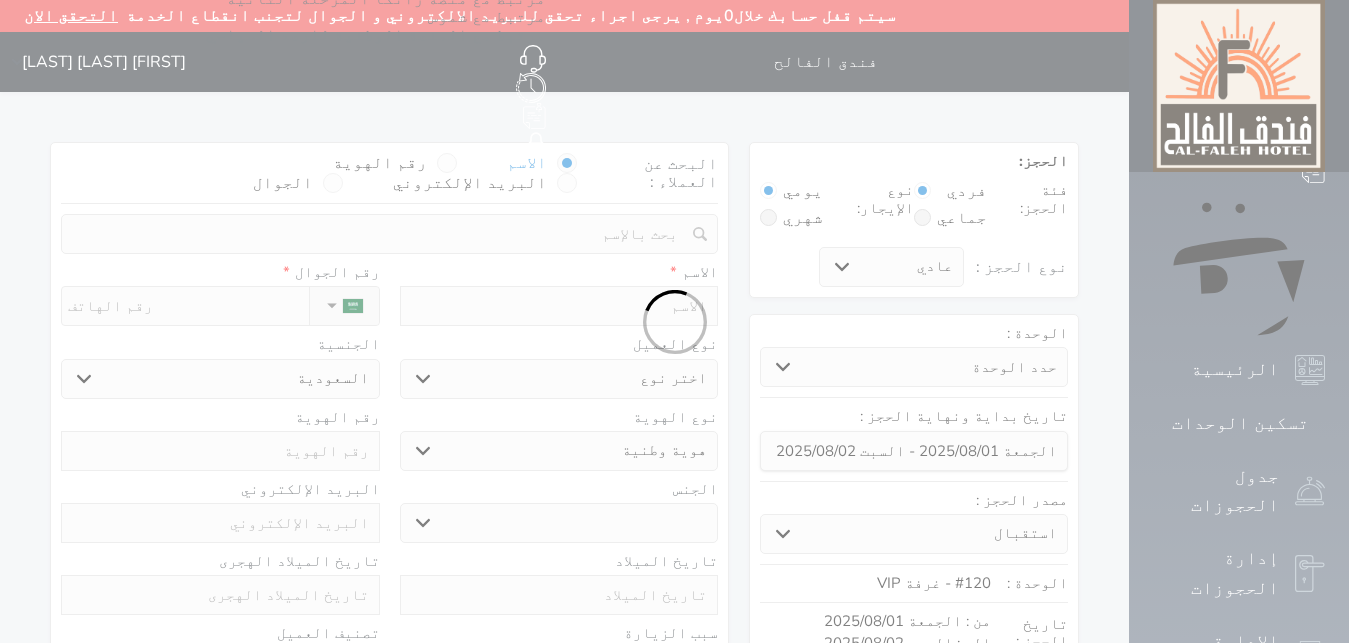 select 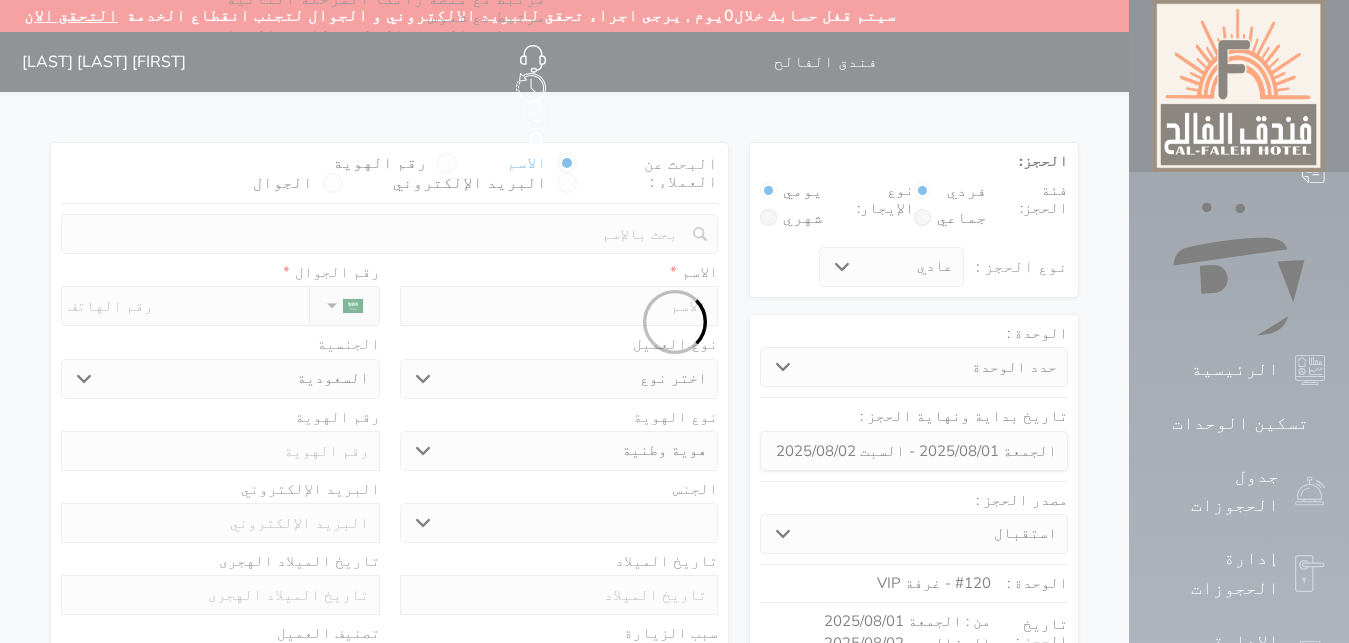 select 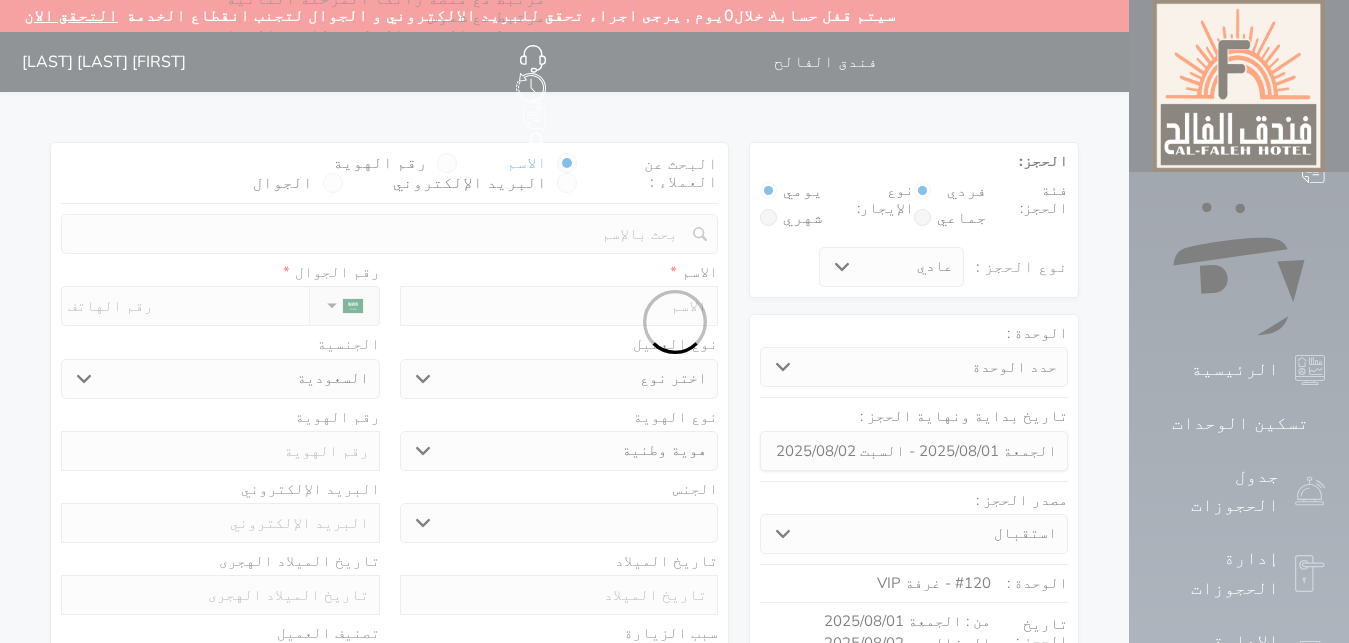 select 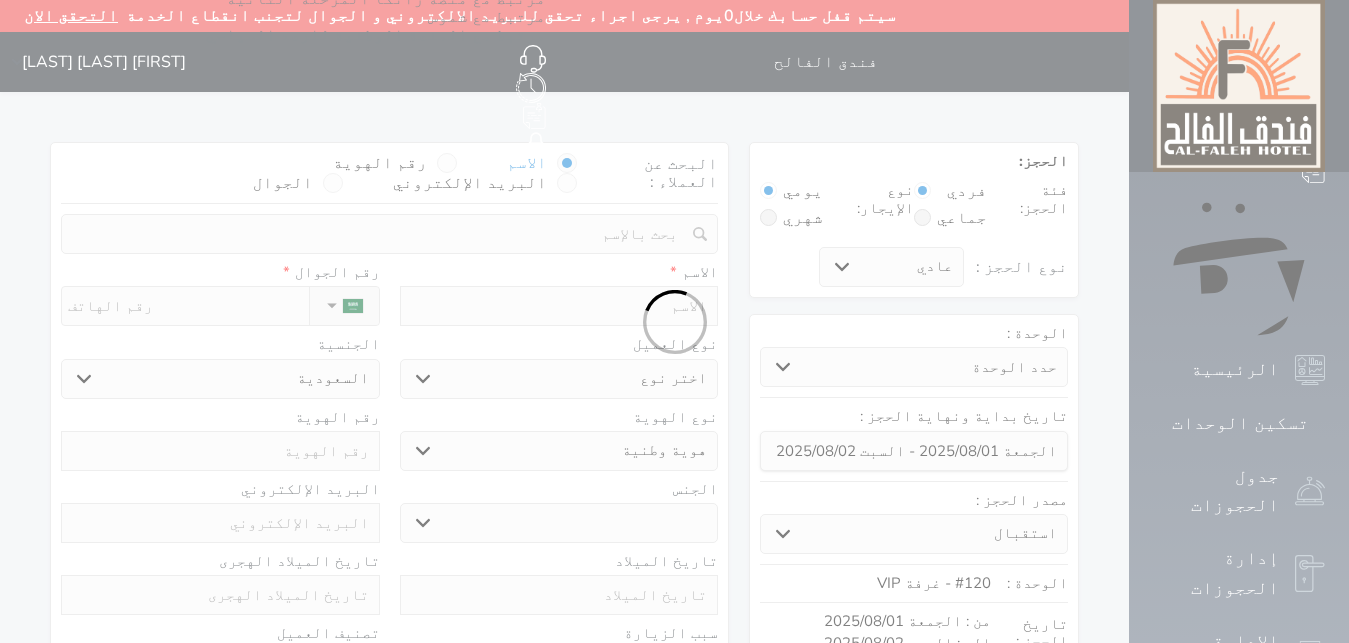 select on "1" 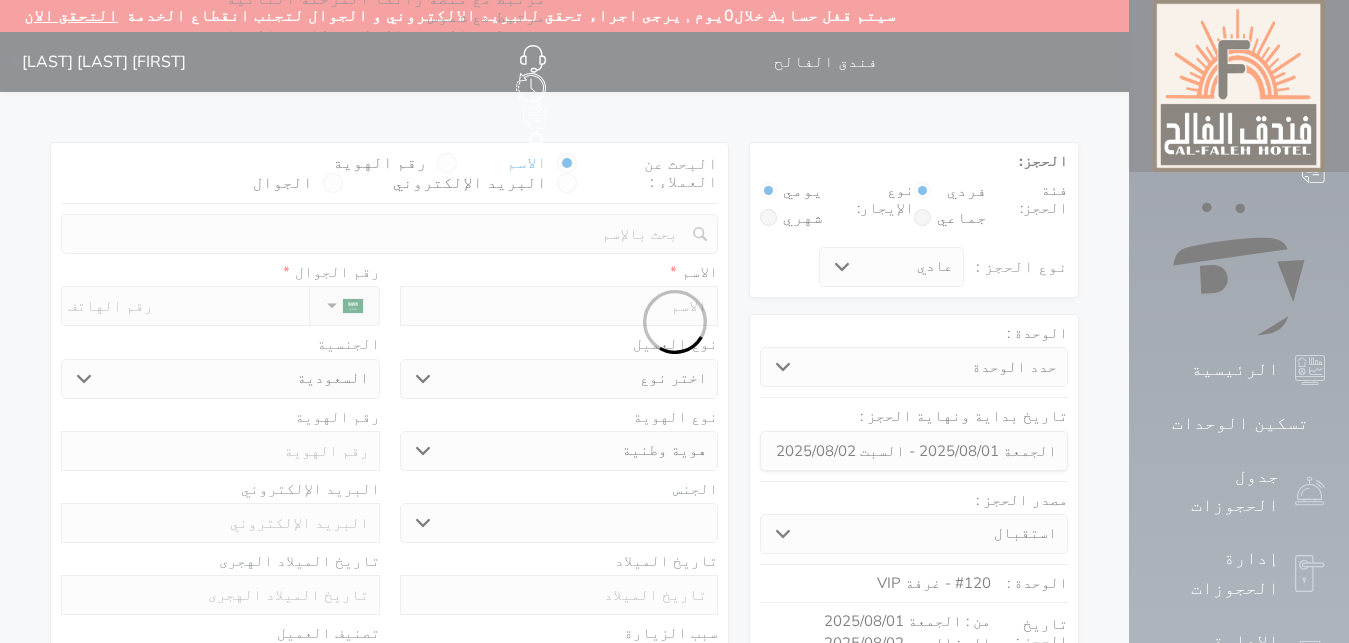 select on "7" 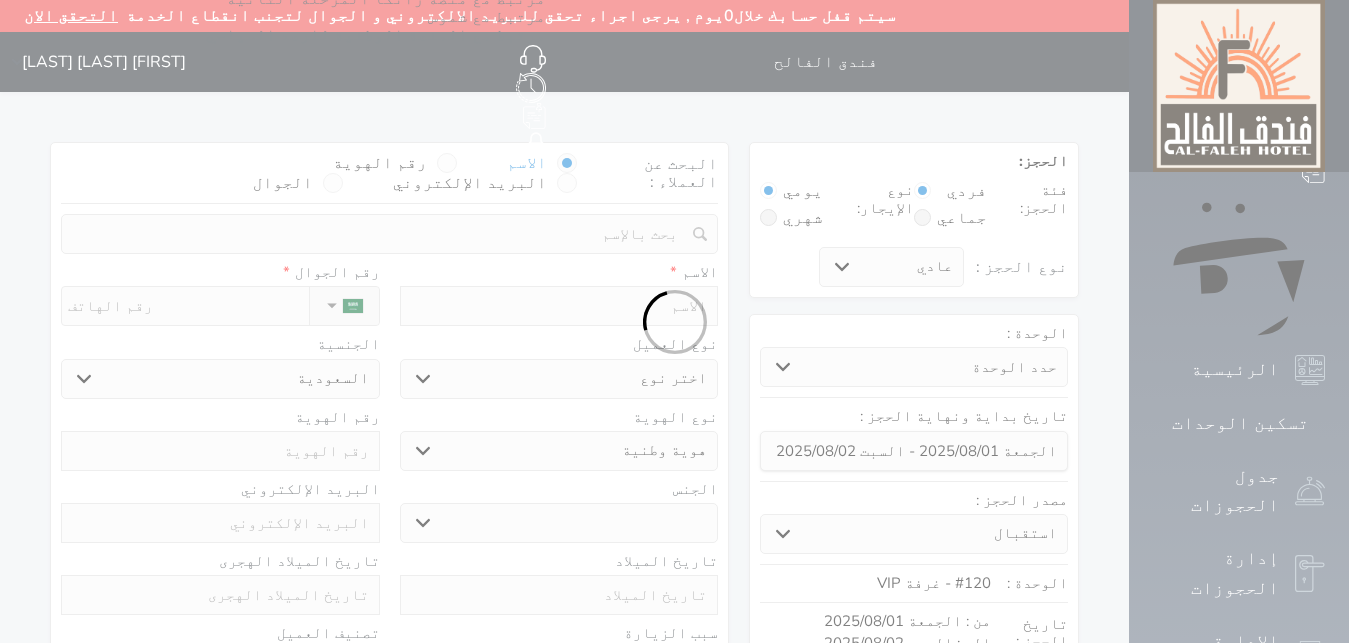 select 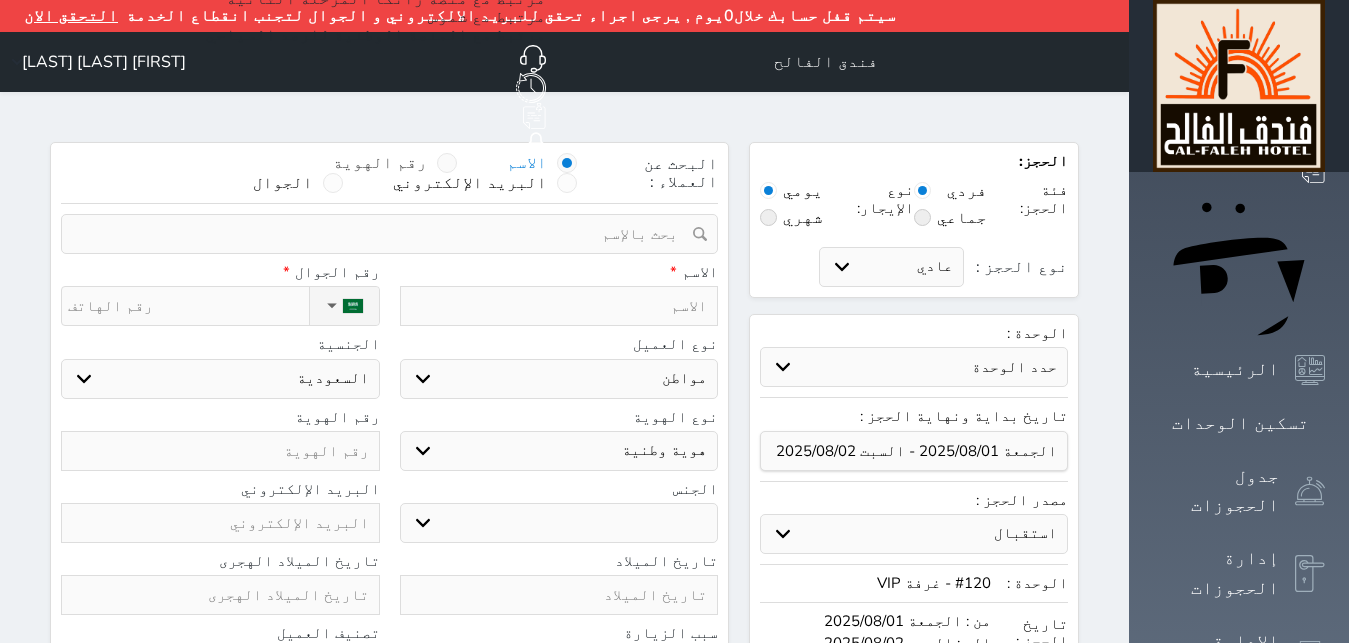 click at bounding box center (447, 163) 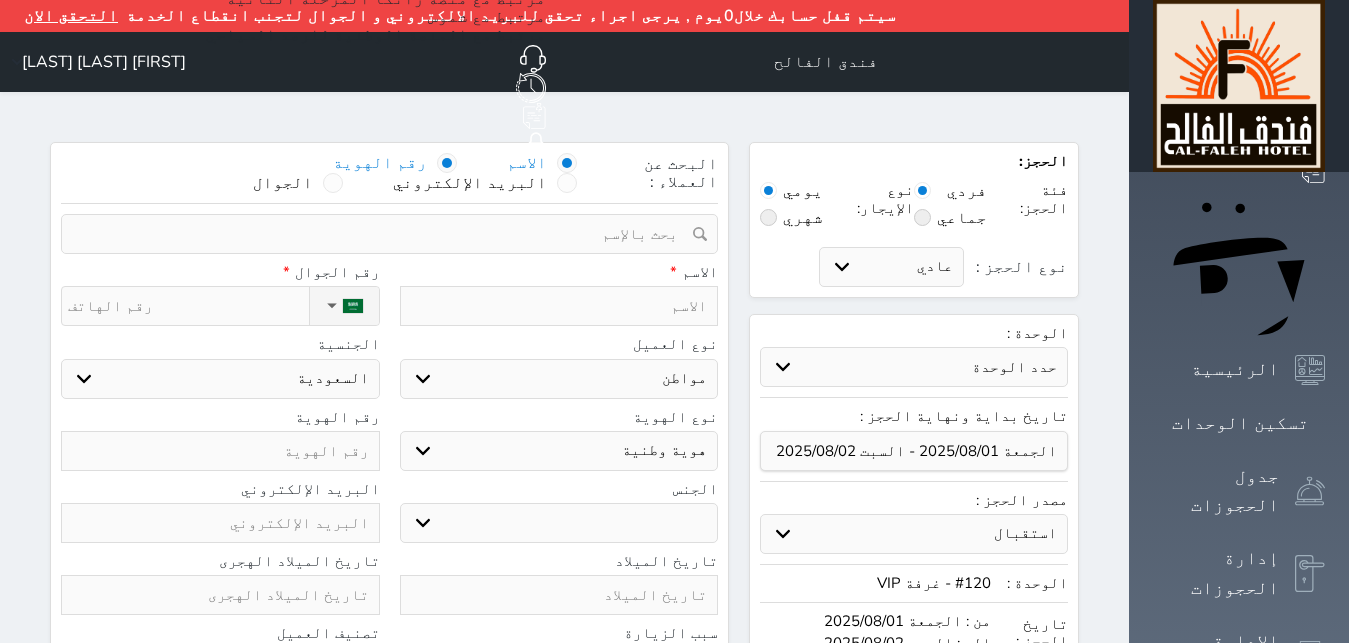 select 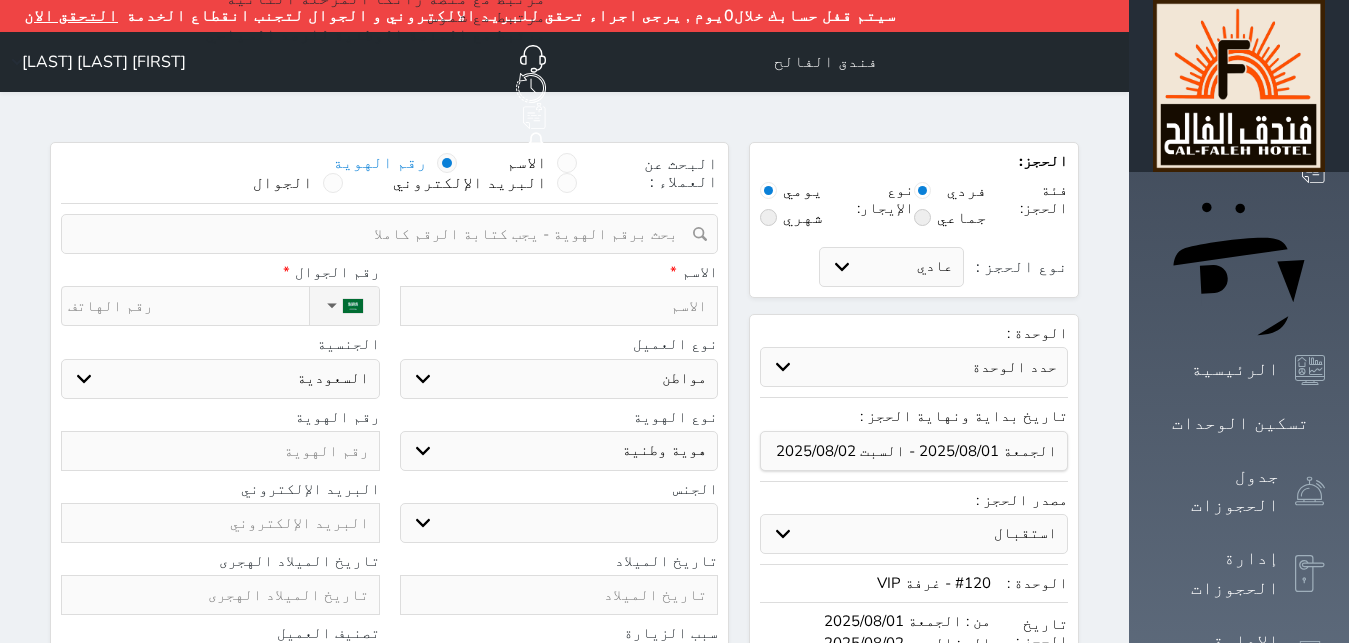 click at bounding box center (382, 234) 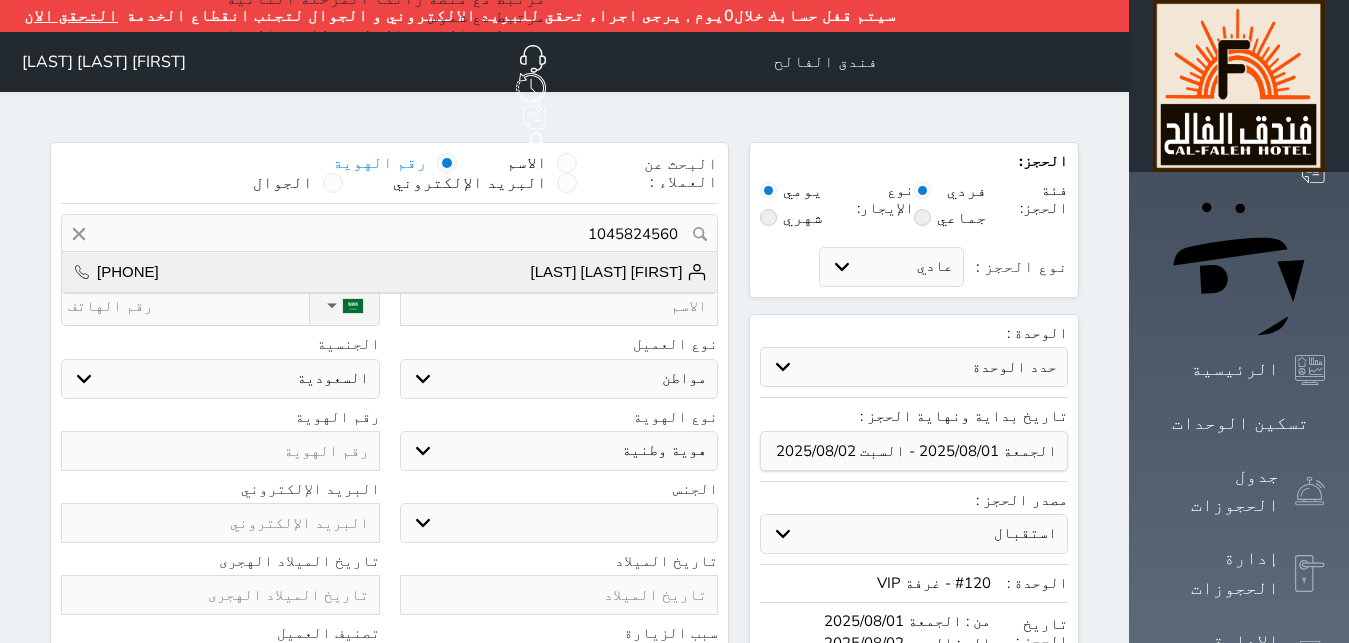 click on "[FIRST] [LAST] [LAST]" at bounding box center (619, 272) 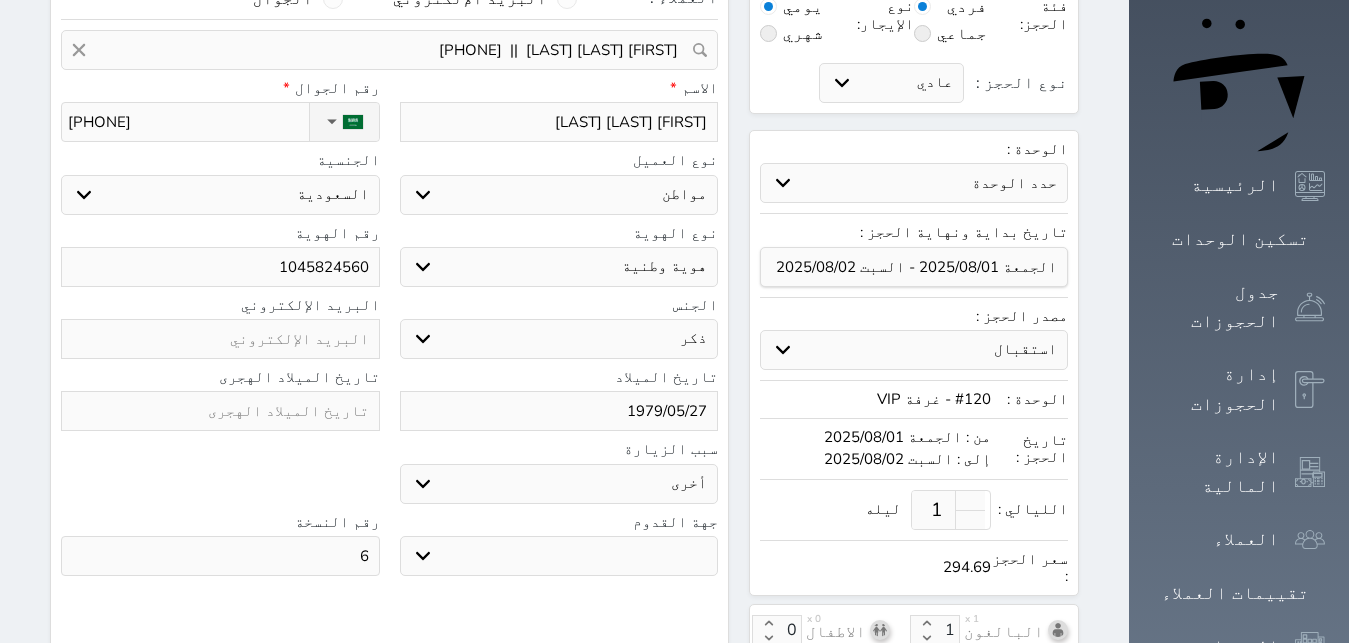 scroll, scrollTop: 612, scrollLeft: 0, axis: vertical 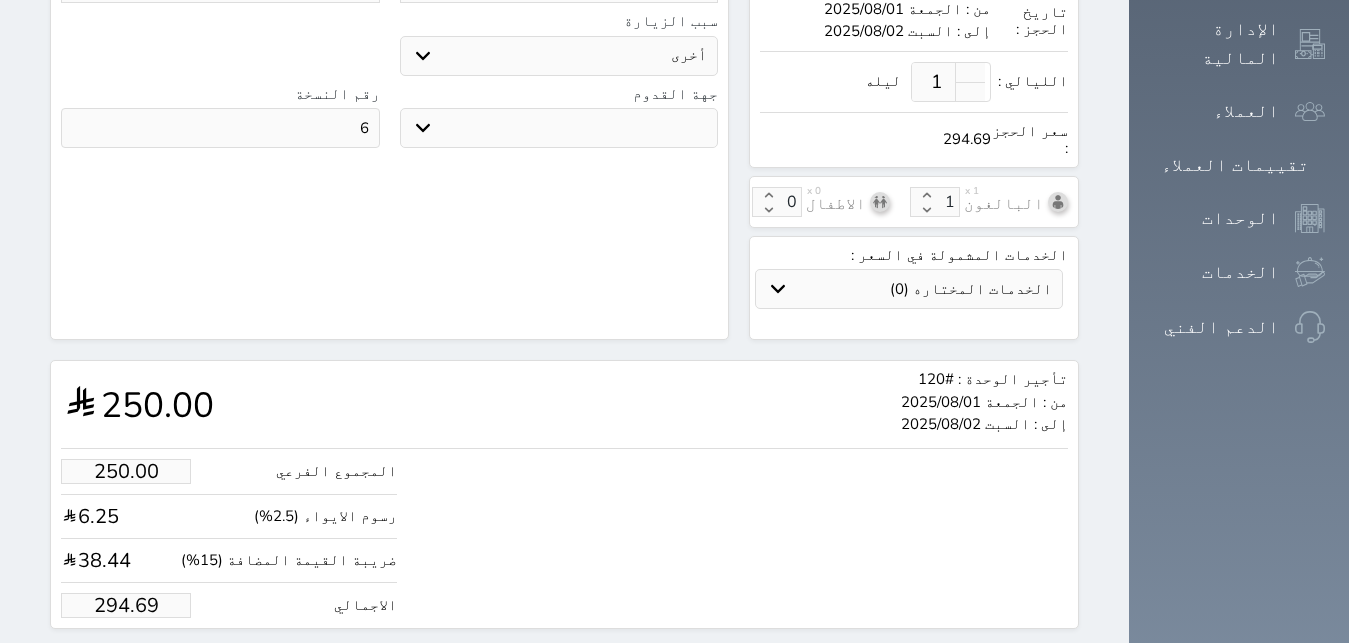 click on "جو بحر ارض" at bounding box center [559, 128] 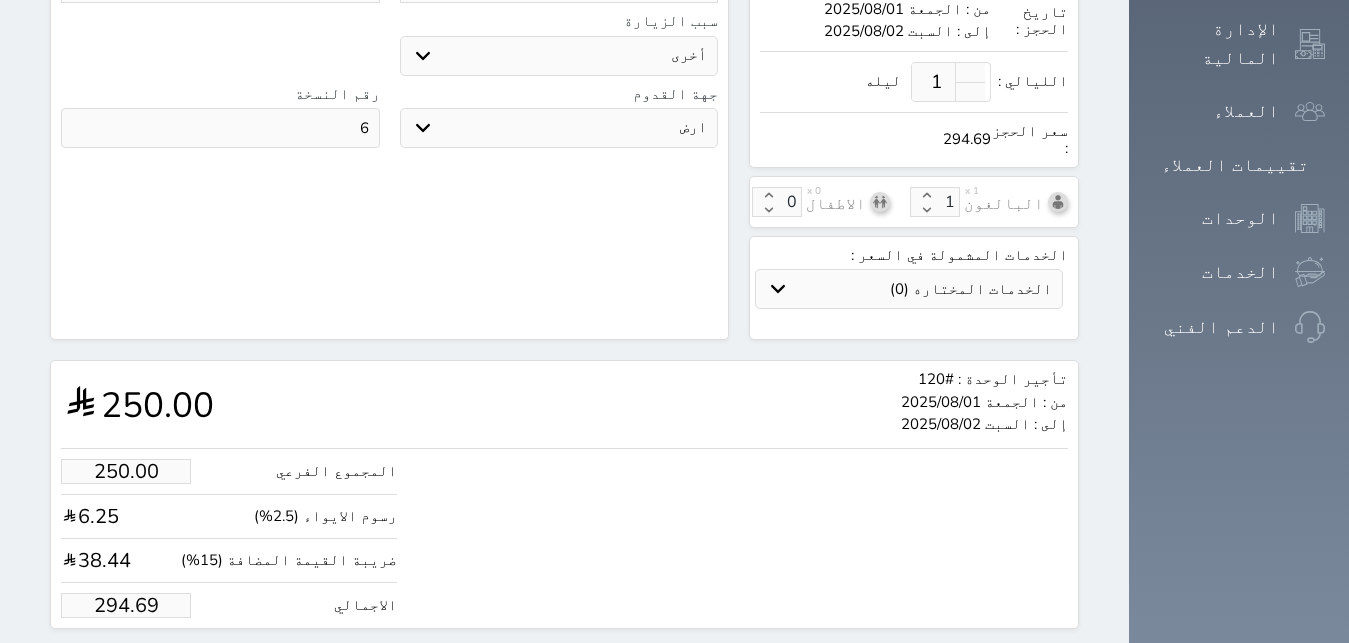 click on "ارض" at bounding box center [0, 0] 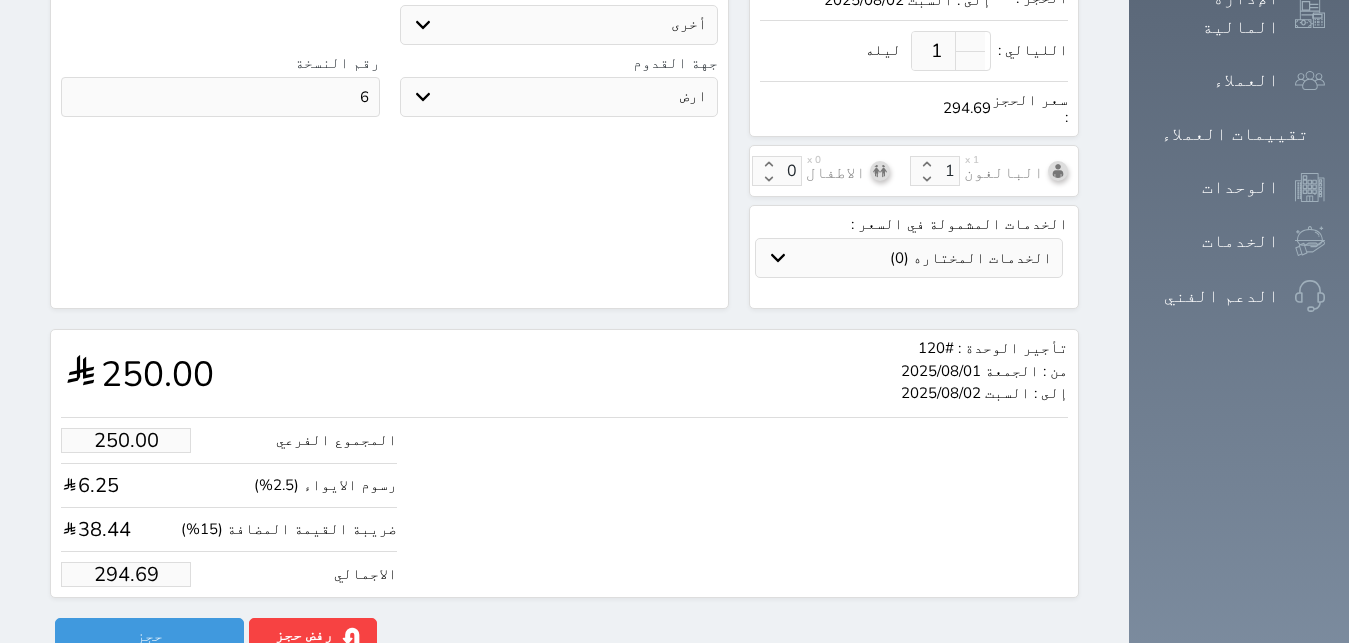 scroll, scrollTop: 644, scrollLeft: 0, axis: vertical 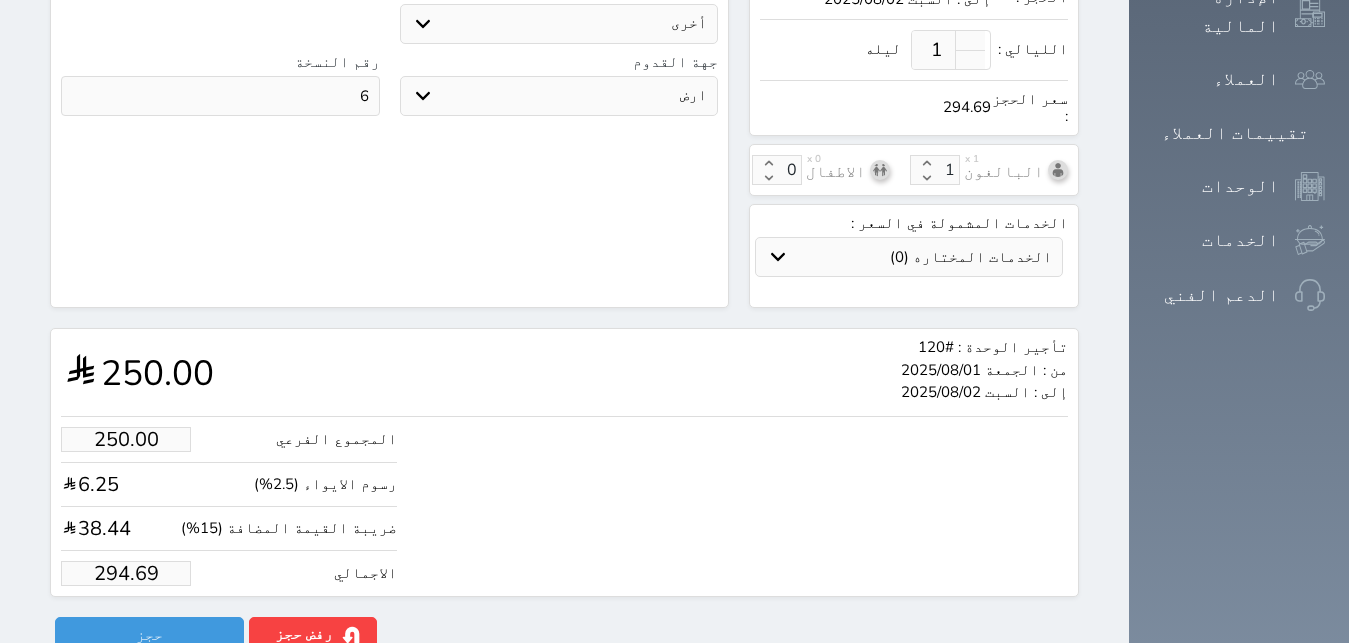 drag, startPoint x: 50, startPoint y: 534, endPoint x: 200, endPoint y: 545, distance: 150.40279 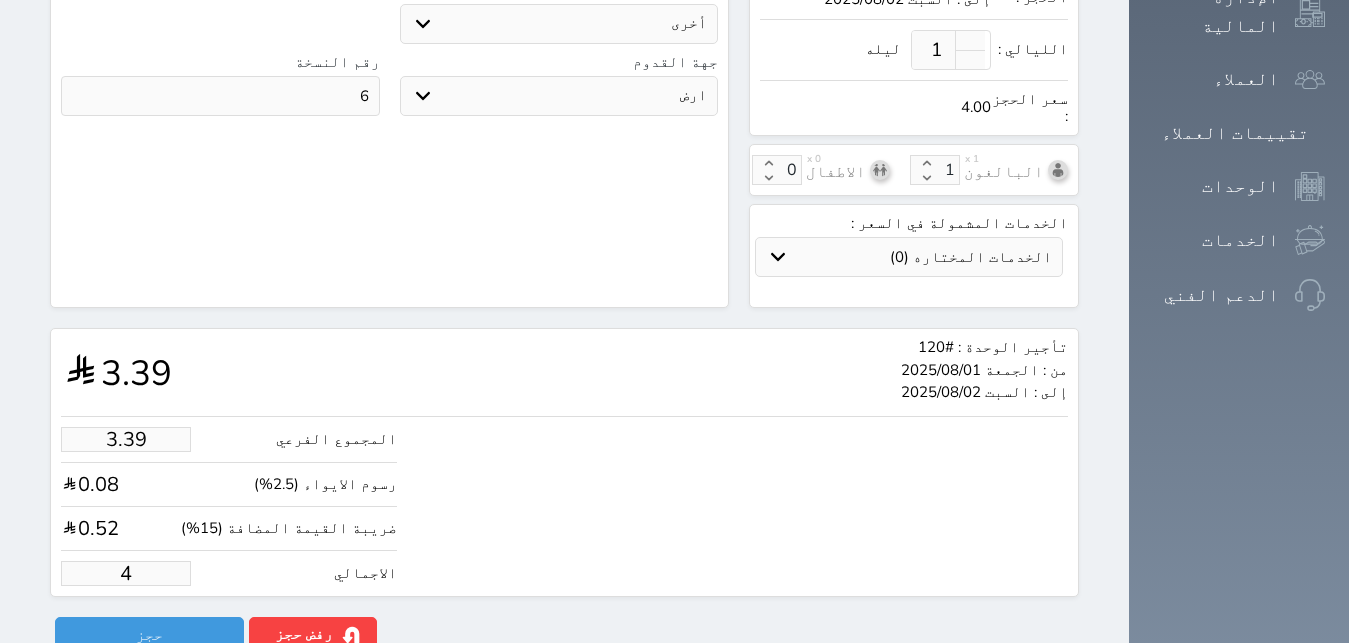 type on "38.18" 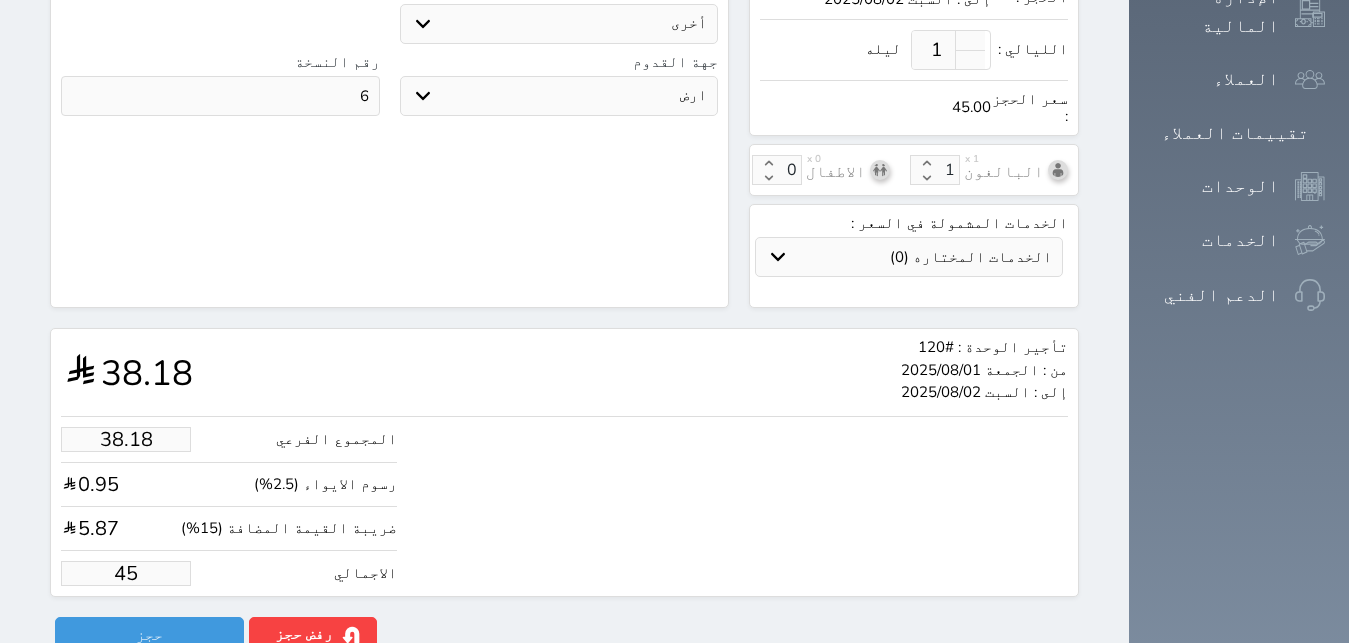 type on "381.76" 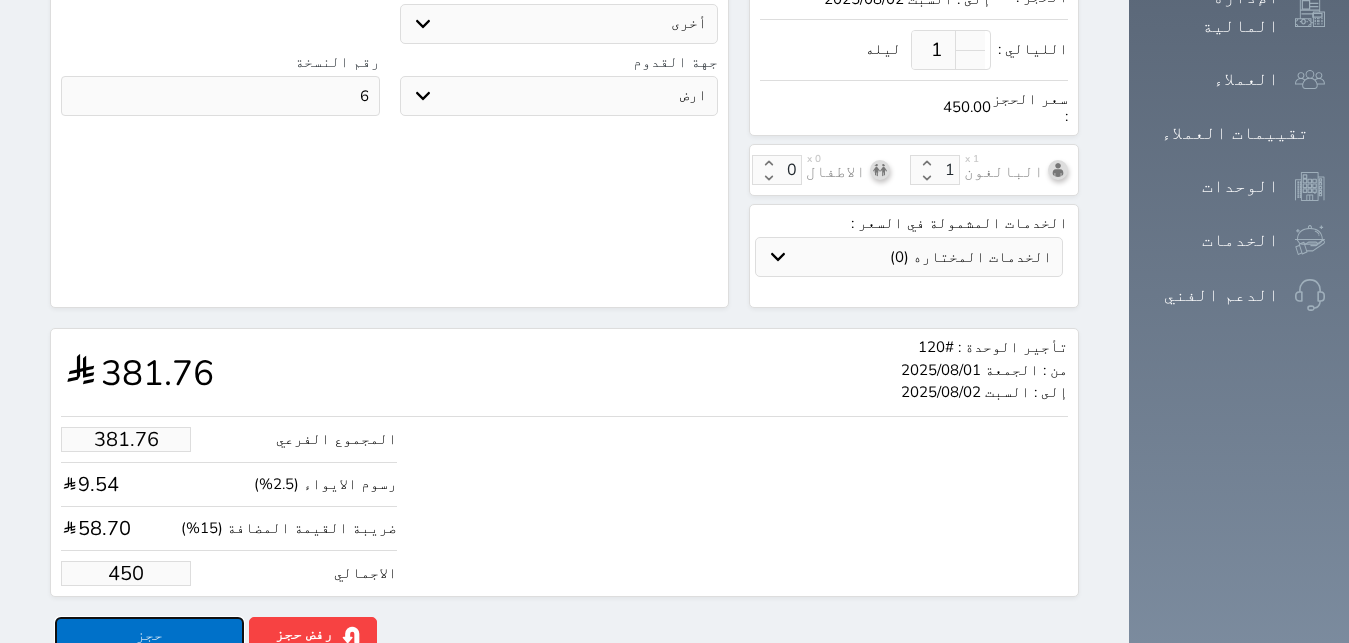 type on "450.00" 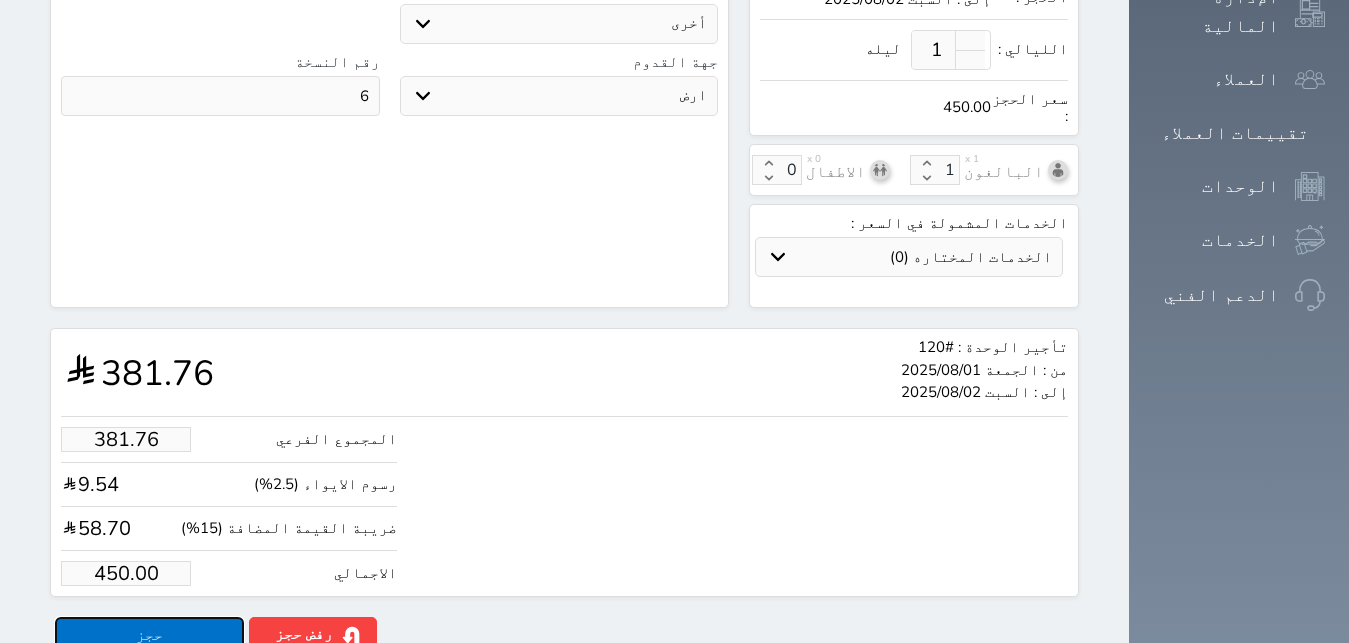 click on "حجز" at bounding box center [149, 634] 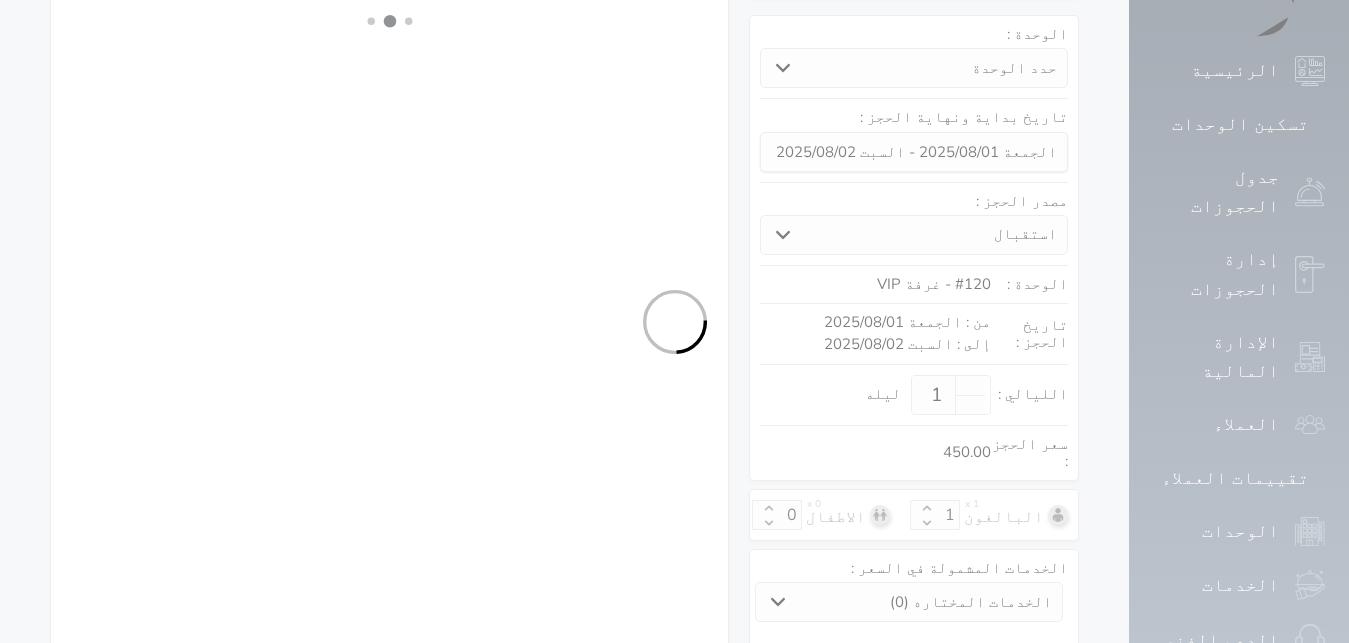 select on "1" 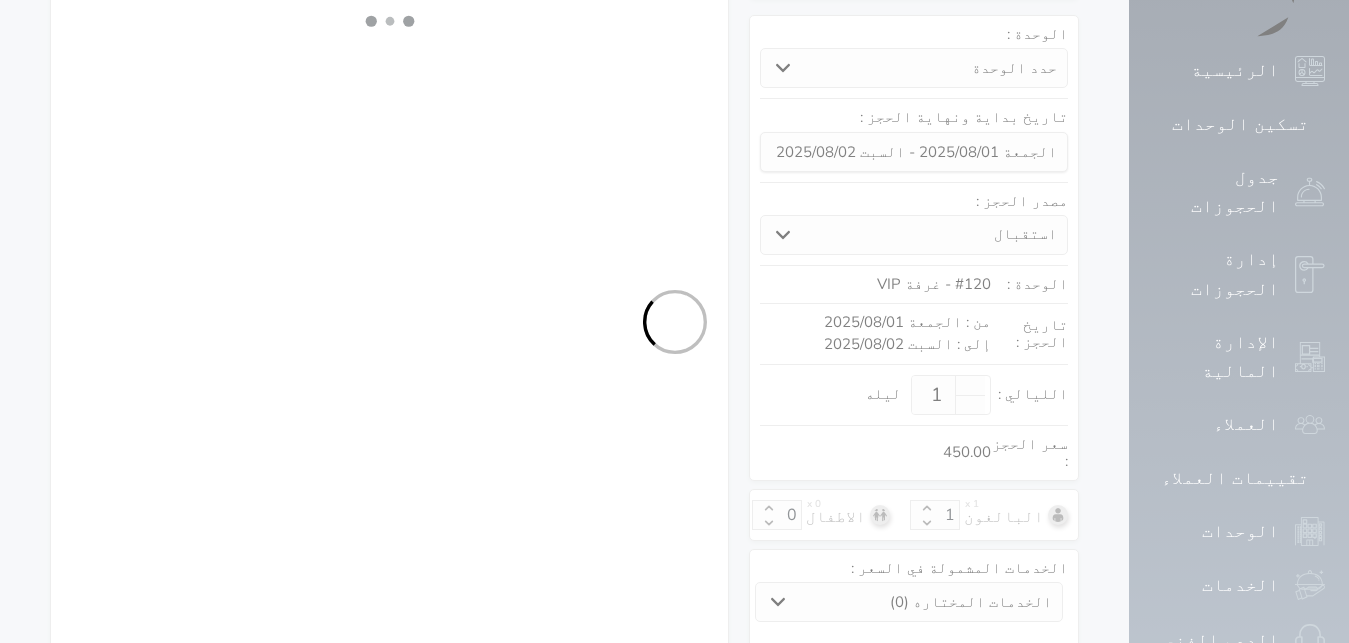 select on "113" 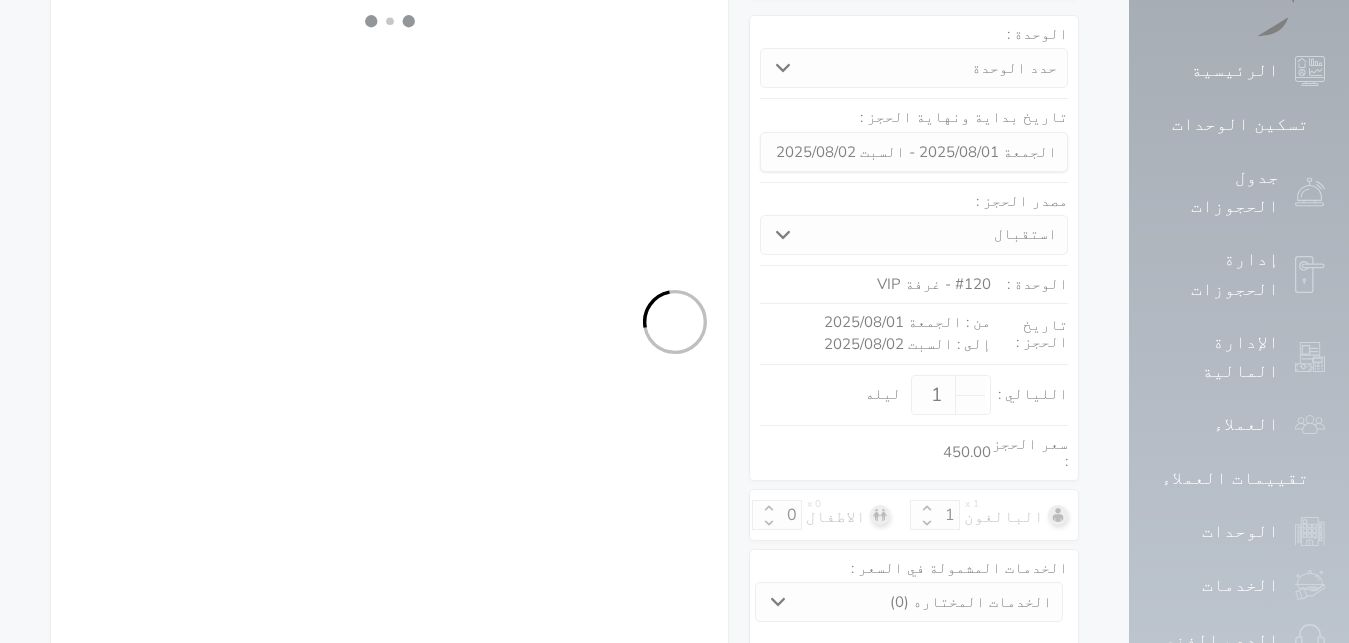 select on "1" 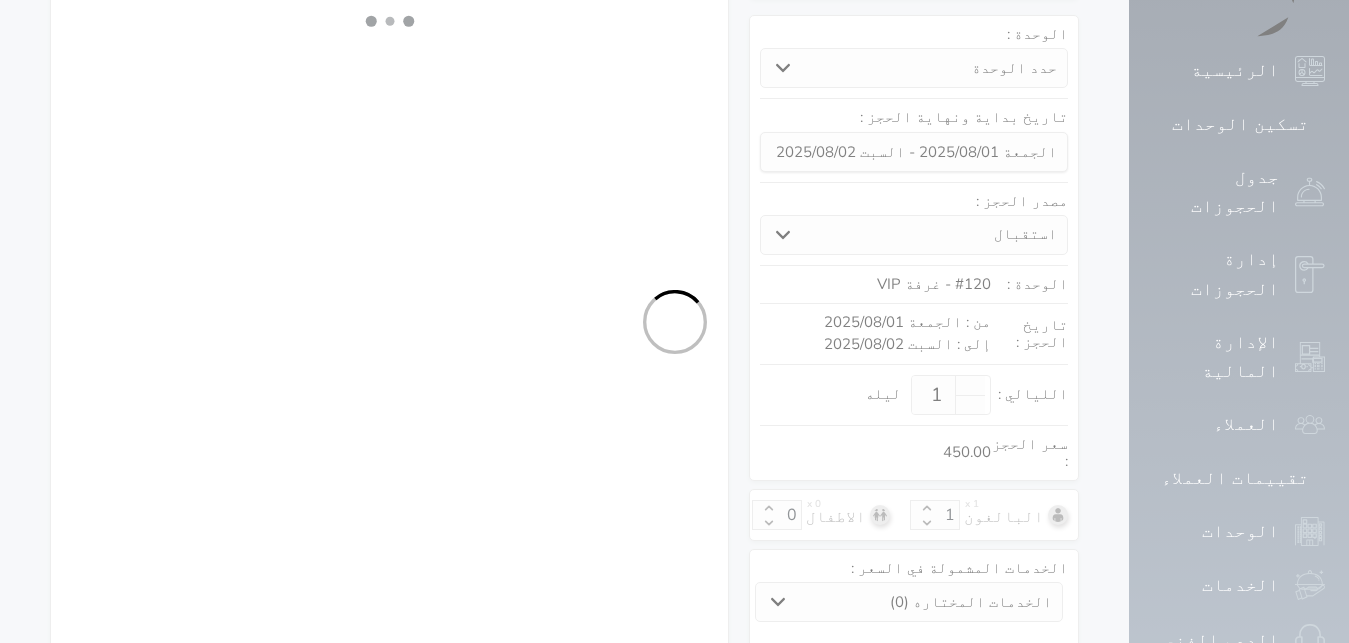 select on "7" 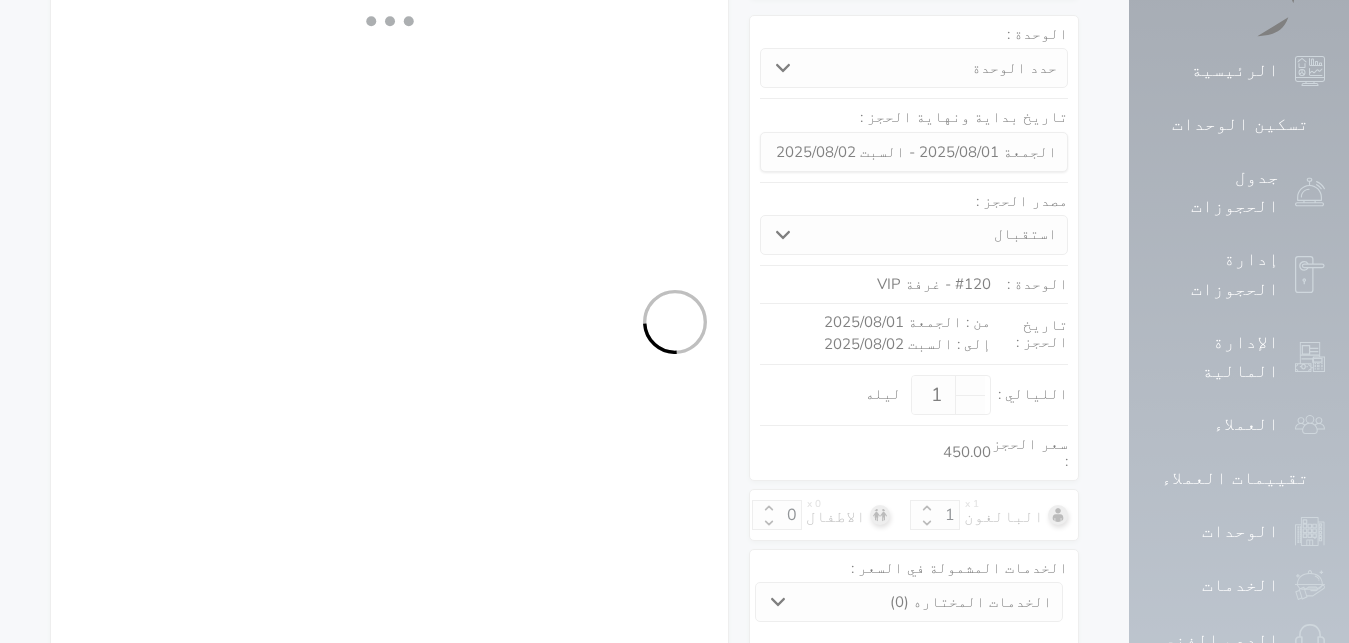 select on "9" 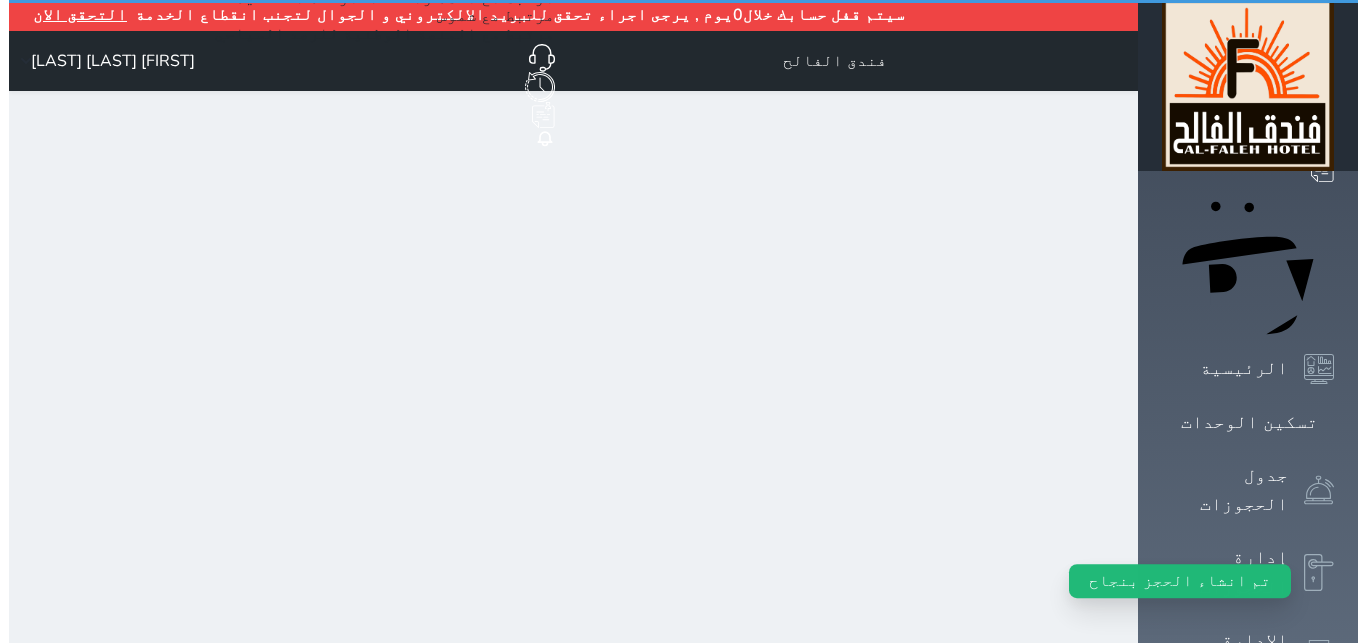 scroll, scrollTop: 0, scrollLeft: 0, axis: both 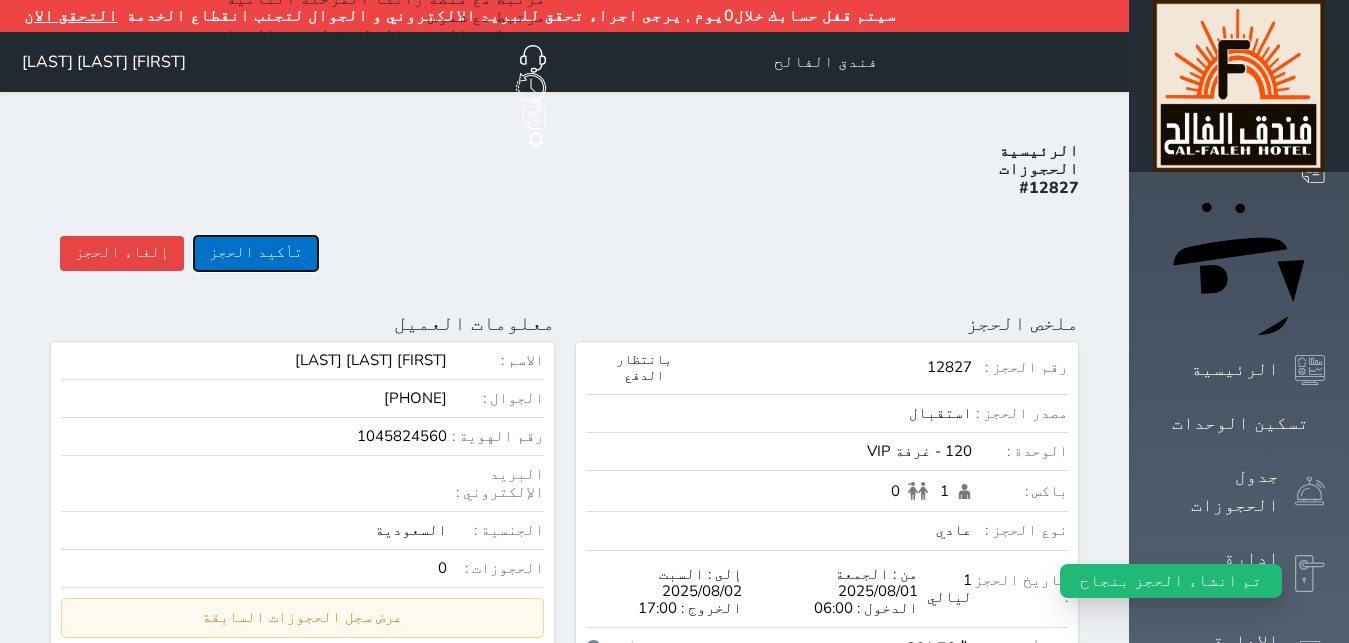 click on "تأكيد الحجز" at bounding box center [256, 253] 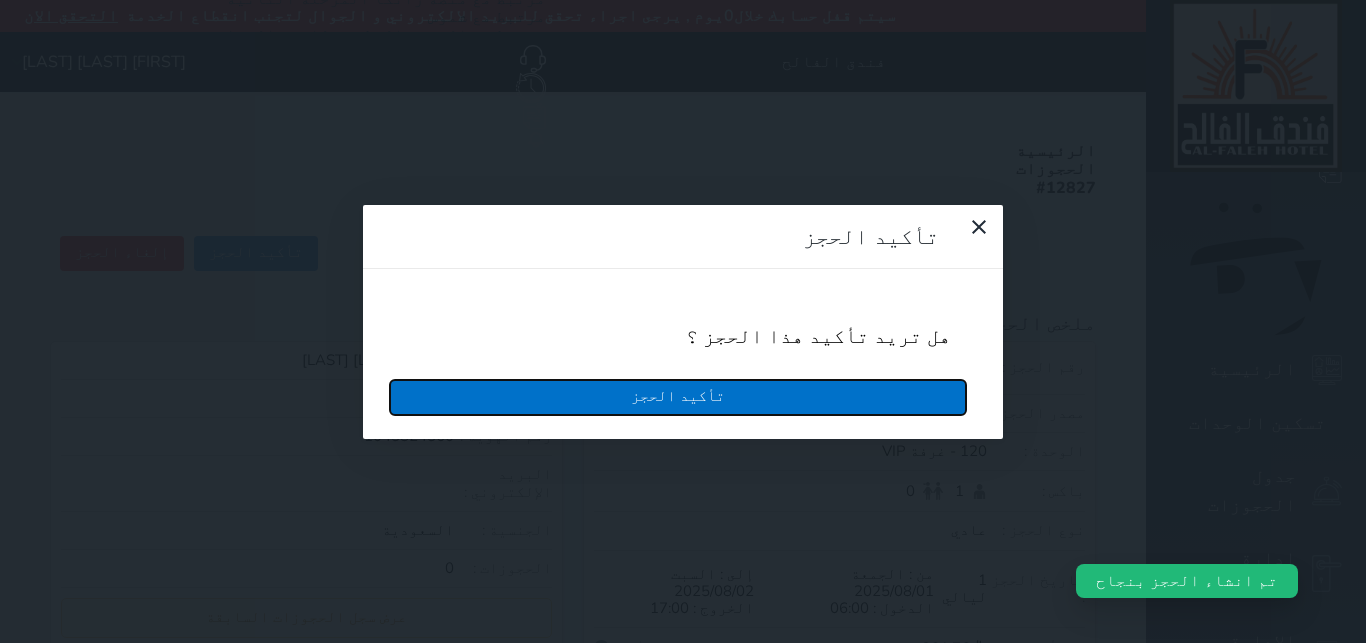 click on "تأكيد الحجز" at bounding box center (678, 397) 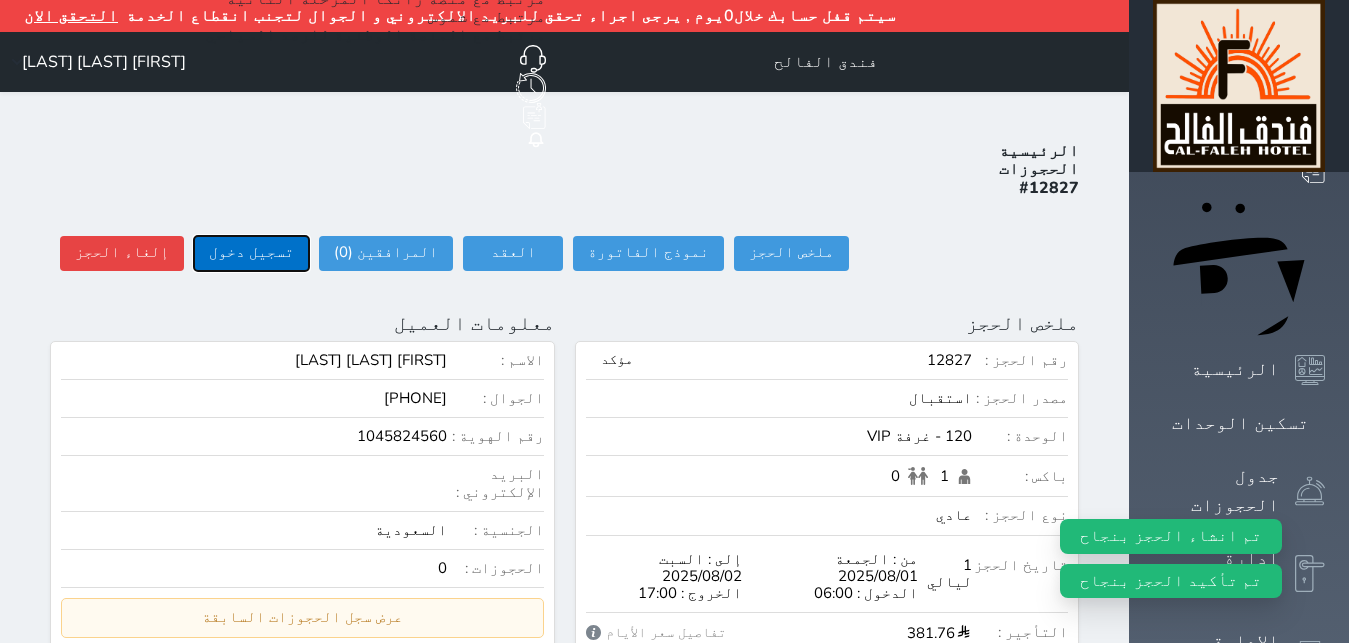 drag, startPoint x: 180, startPoint y: 187, endPoint x: 235, endPoint y: 195, distance: 55.578773 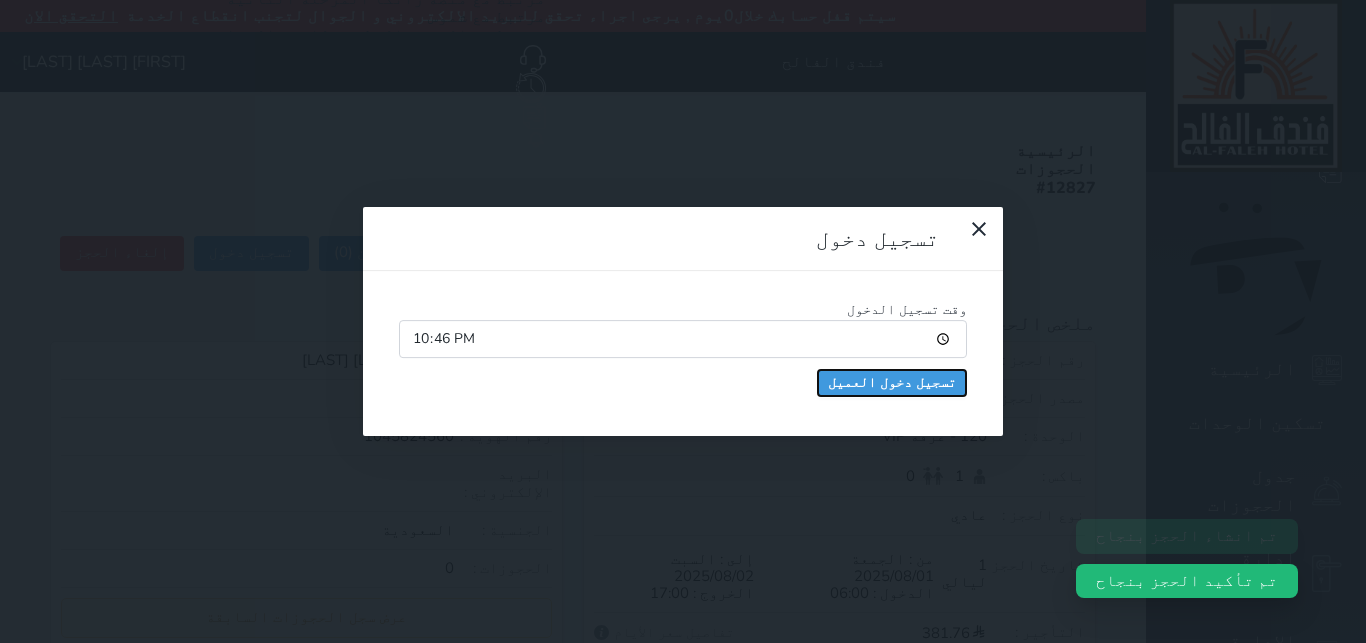 click on "تسجيل دخول العميل" at bounding box center (892, 383) 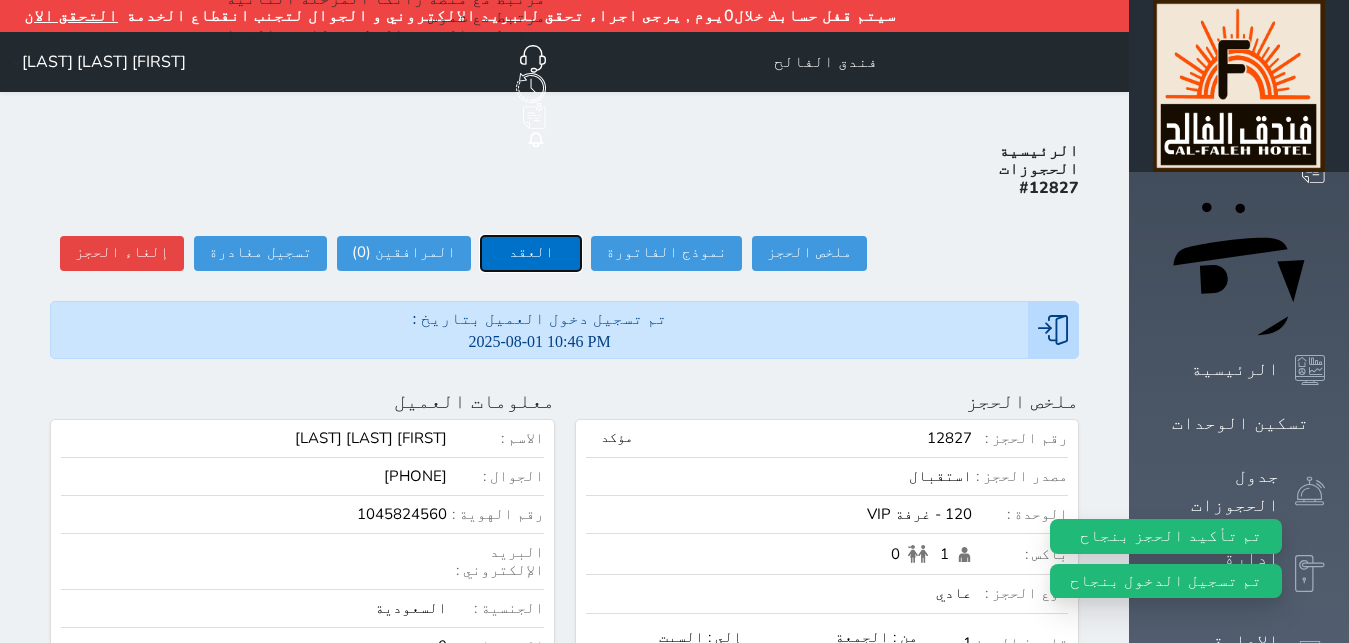 click on "العقد" at bounding box center [531, 253] 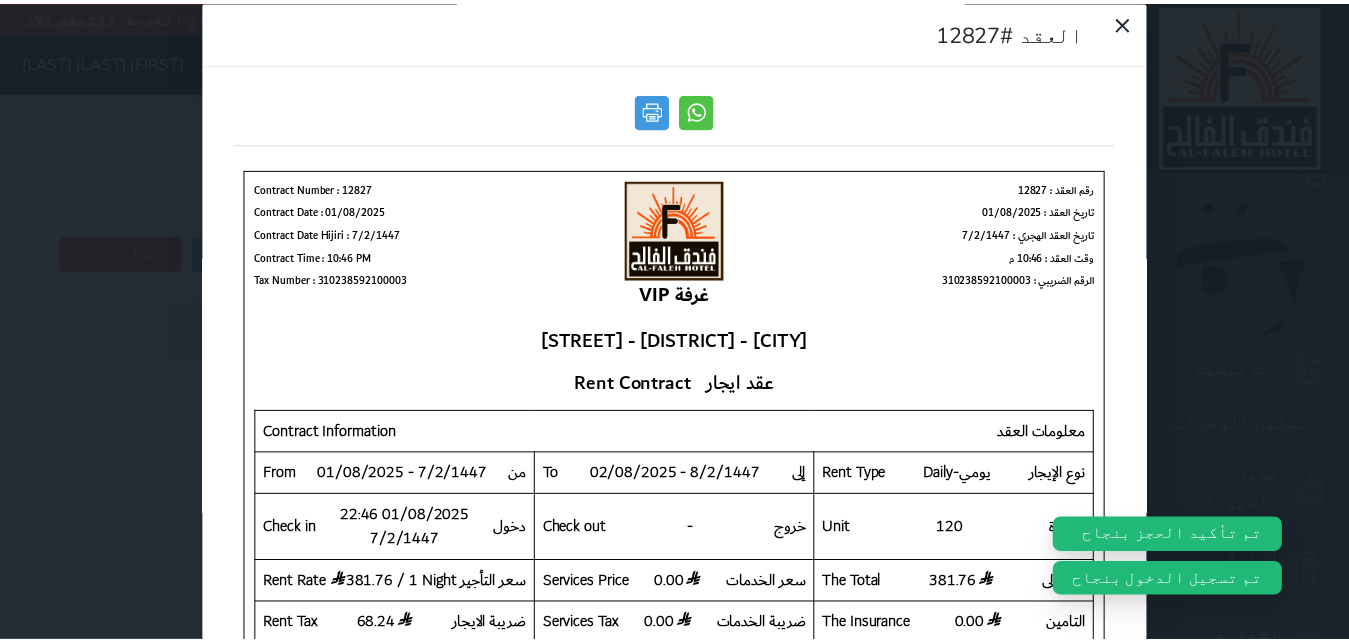 scroll, scrollTop: 0, scrollLeft: 0, axis: both 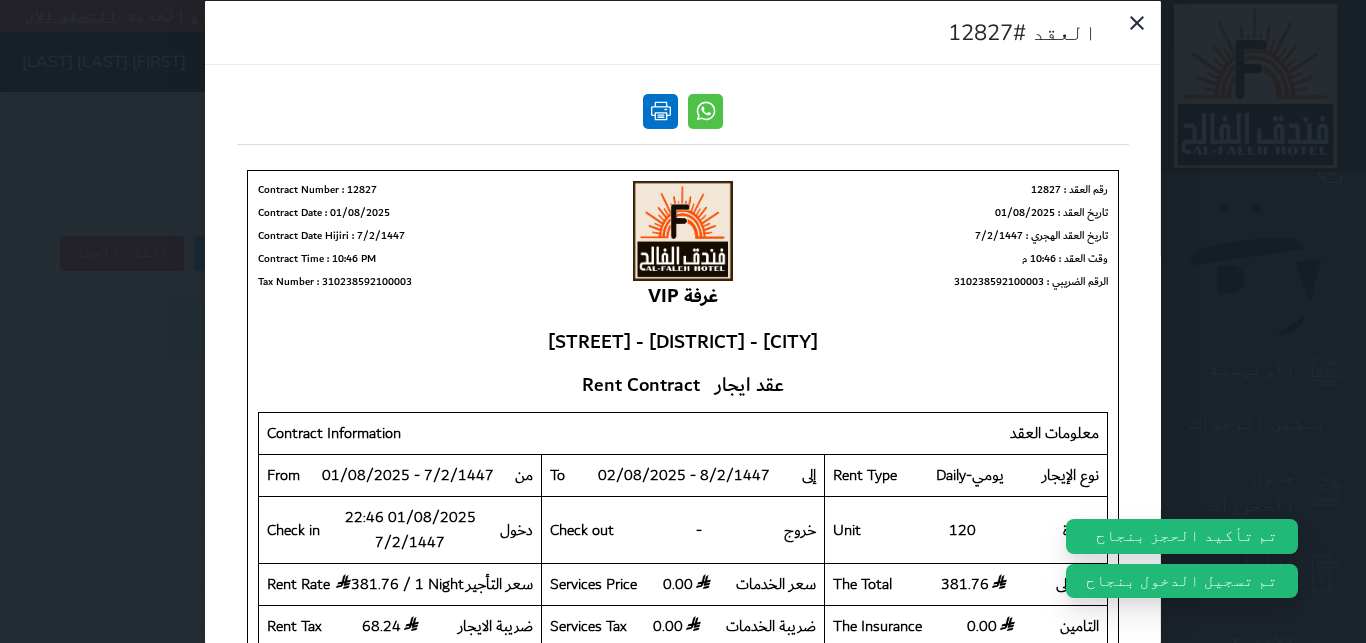 click at bounding box center (660, 110) 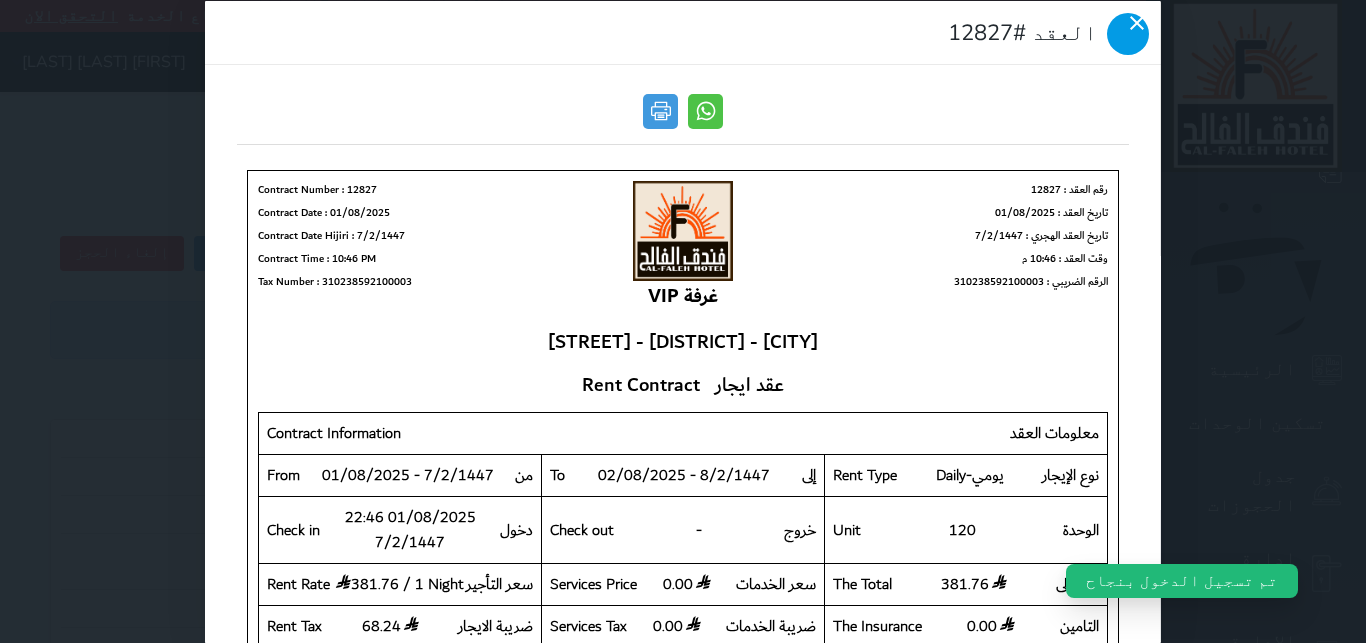 click 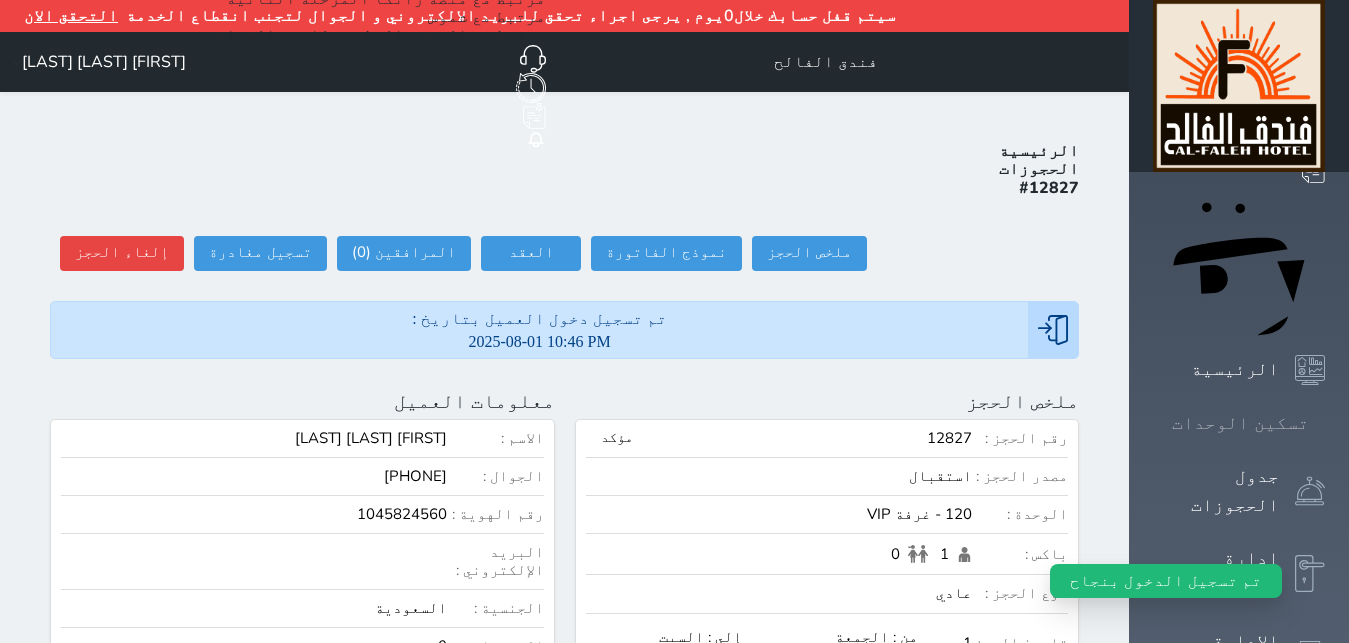 click on "تسكين الوحدات" at bounding box center (1240, 423) 